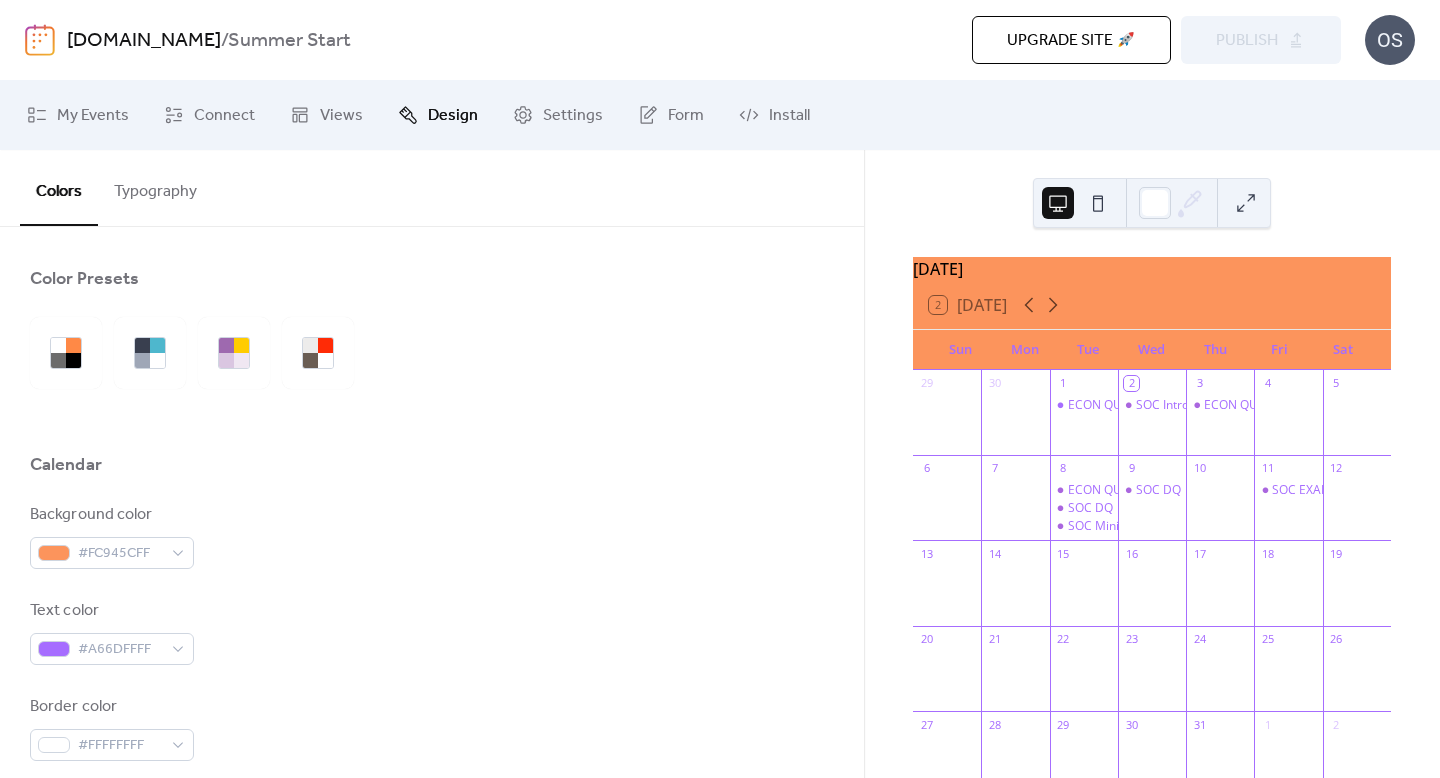 scroll, scrollTop: 0, scrollLeft: 0, axis: both 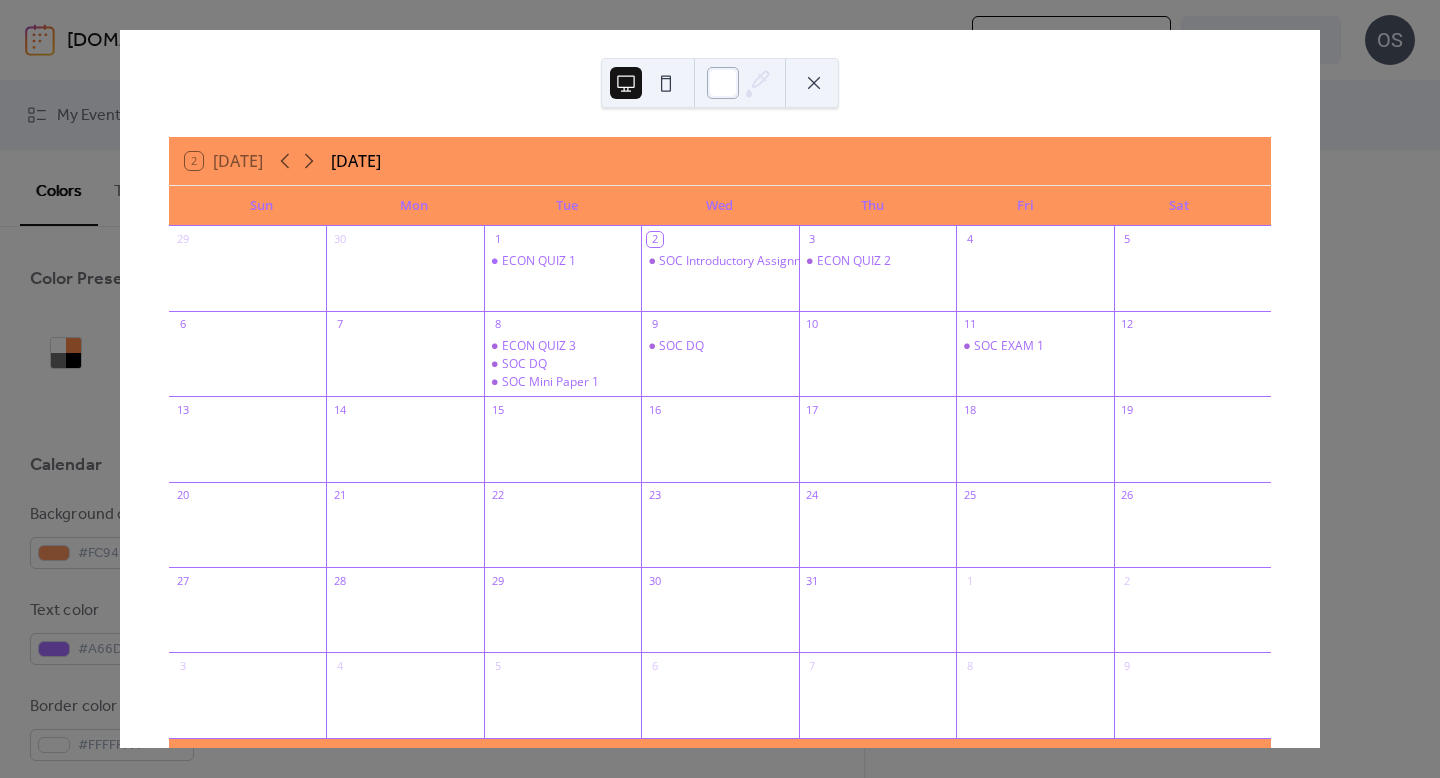 click at bounding box center [723, 83] 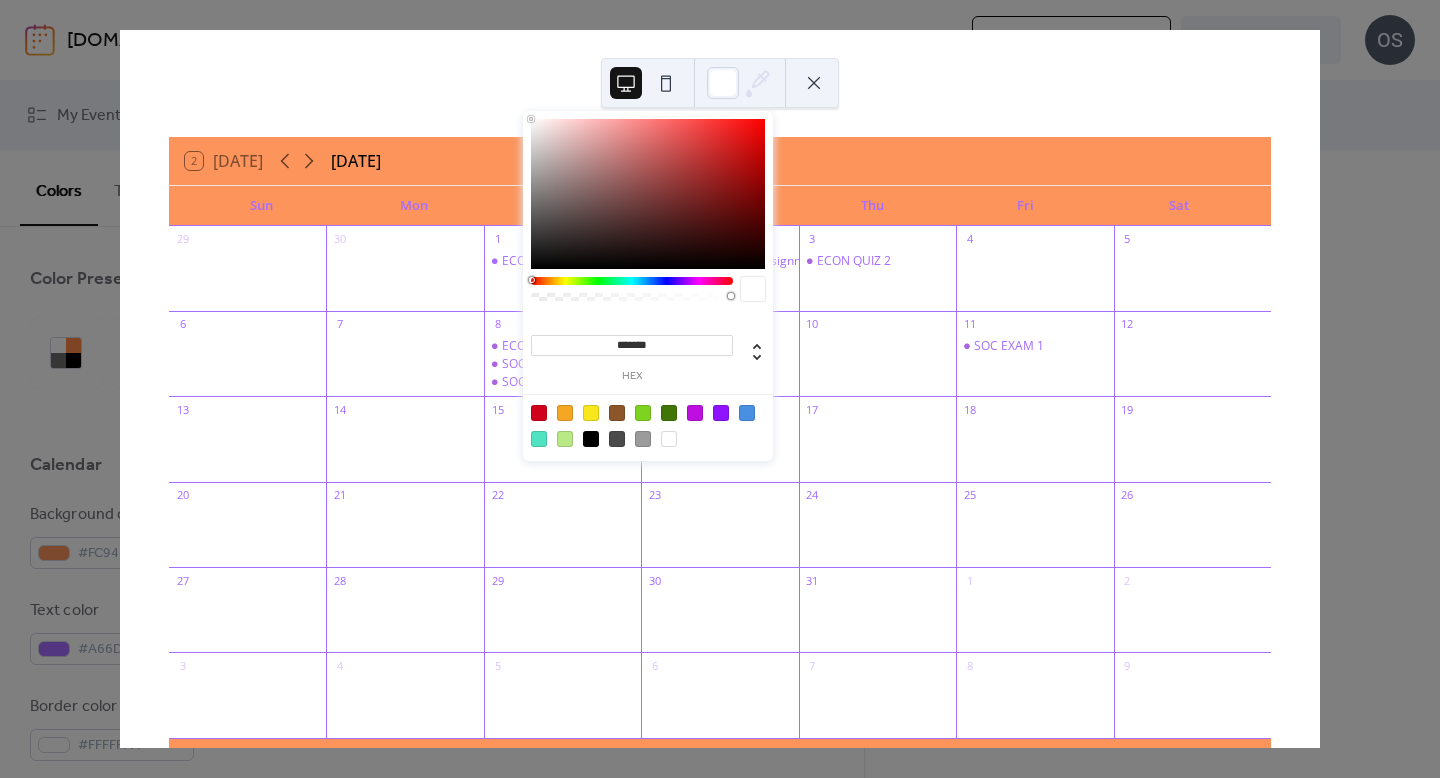 click at bounding box center (648, 194) 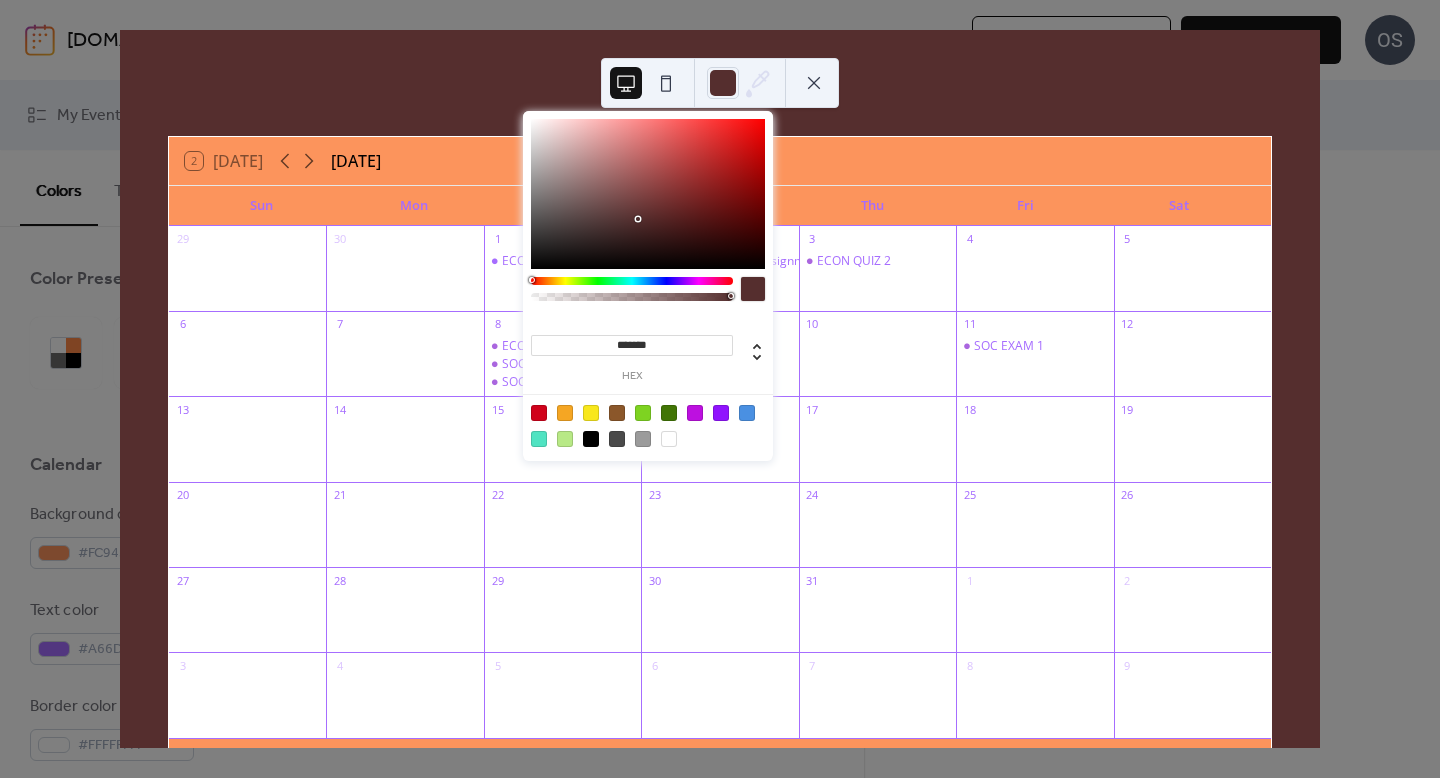 click at bounding box center [669, 439] 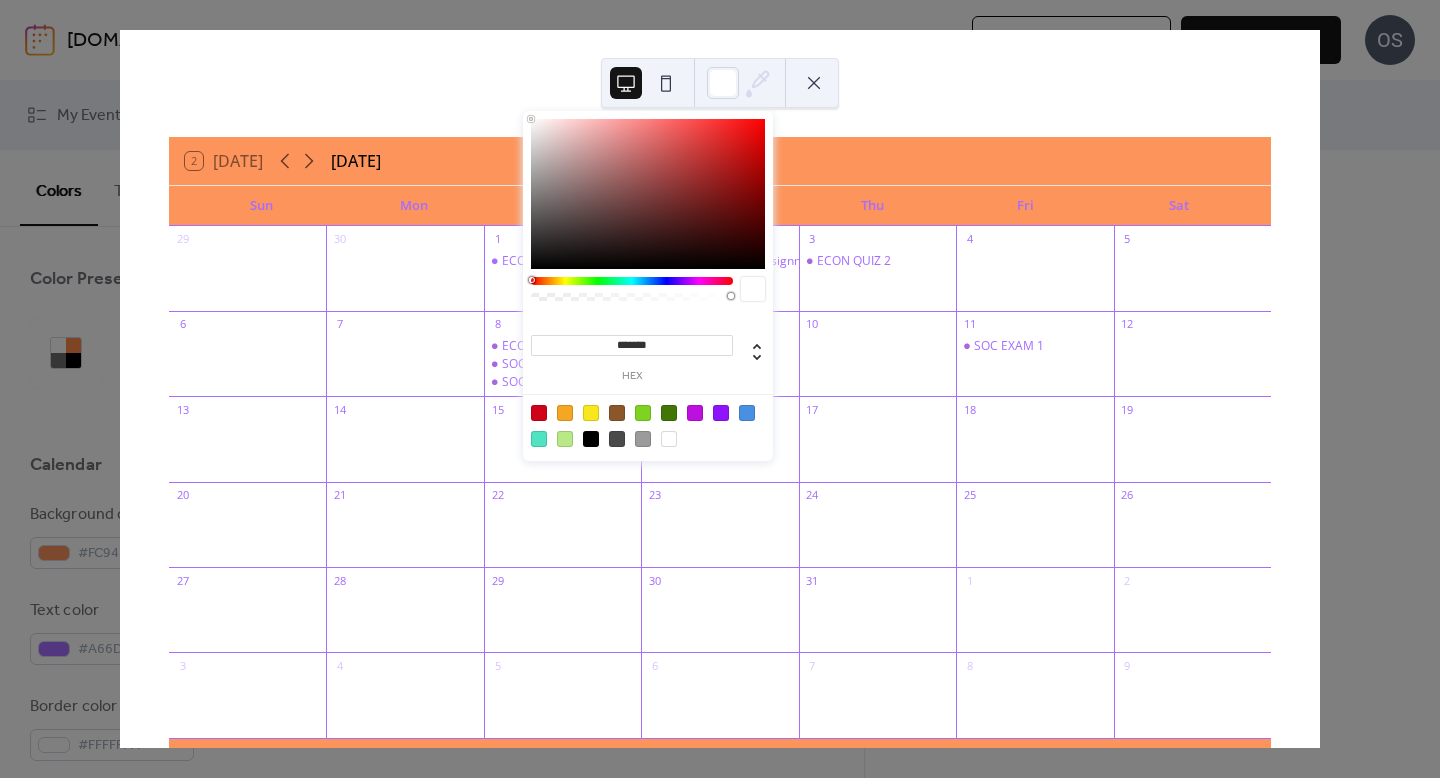 click 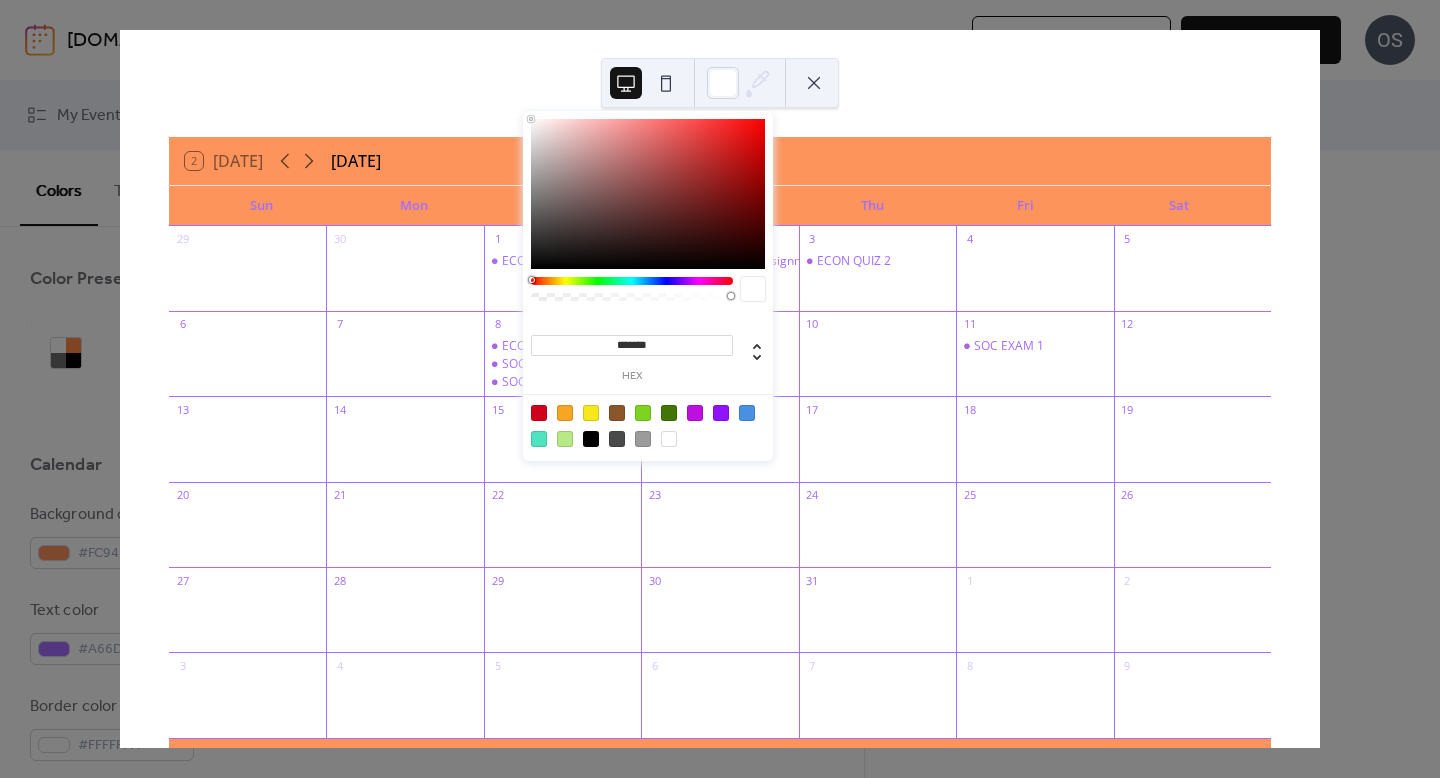 click at bounding box center [814, 83] 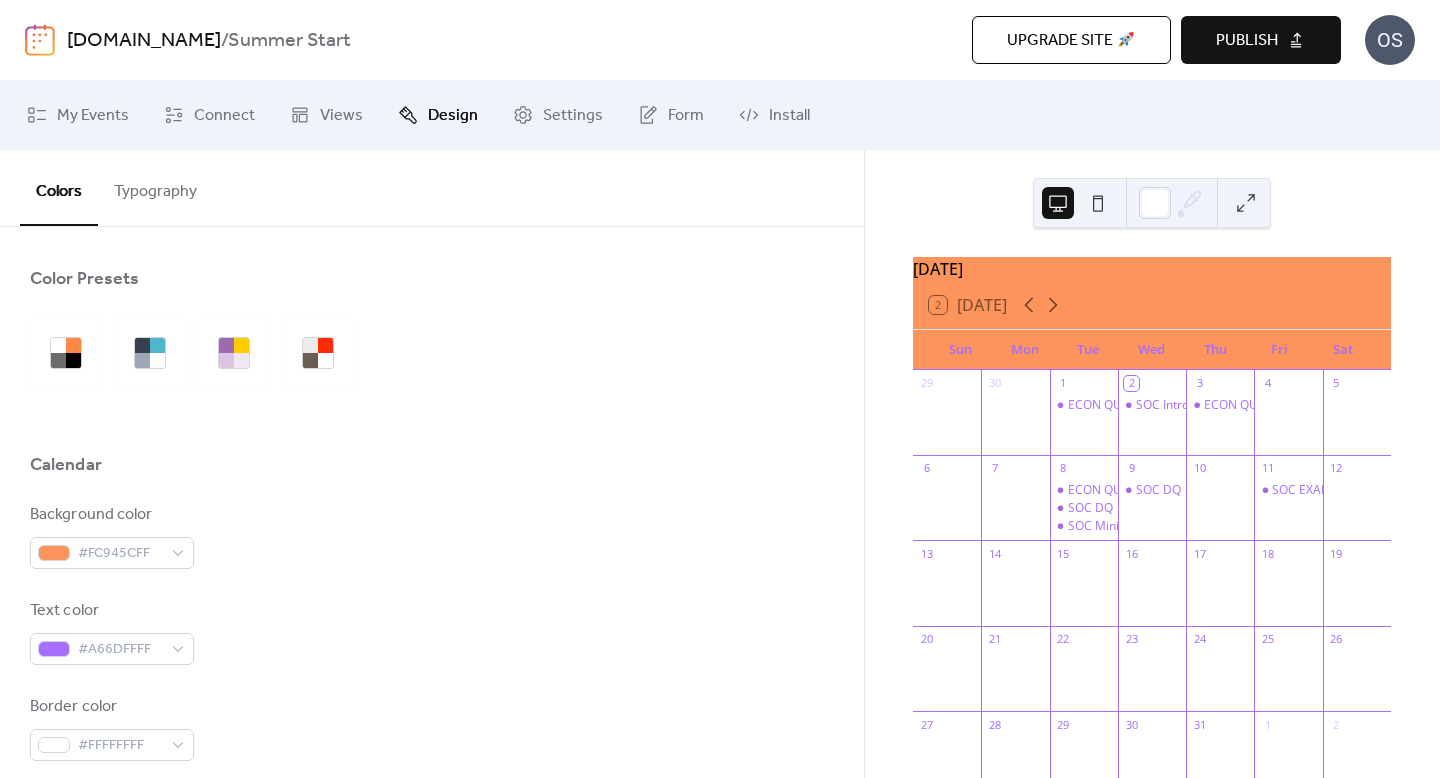 click at bounding box center (1152, 203) 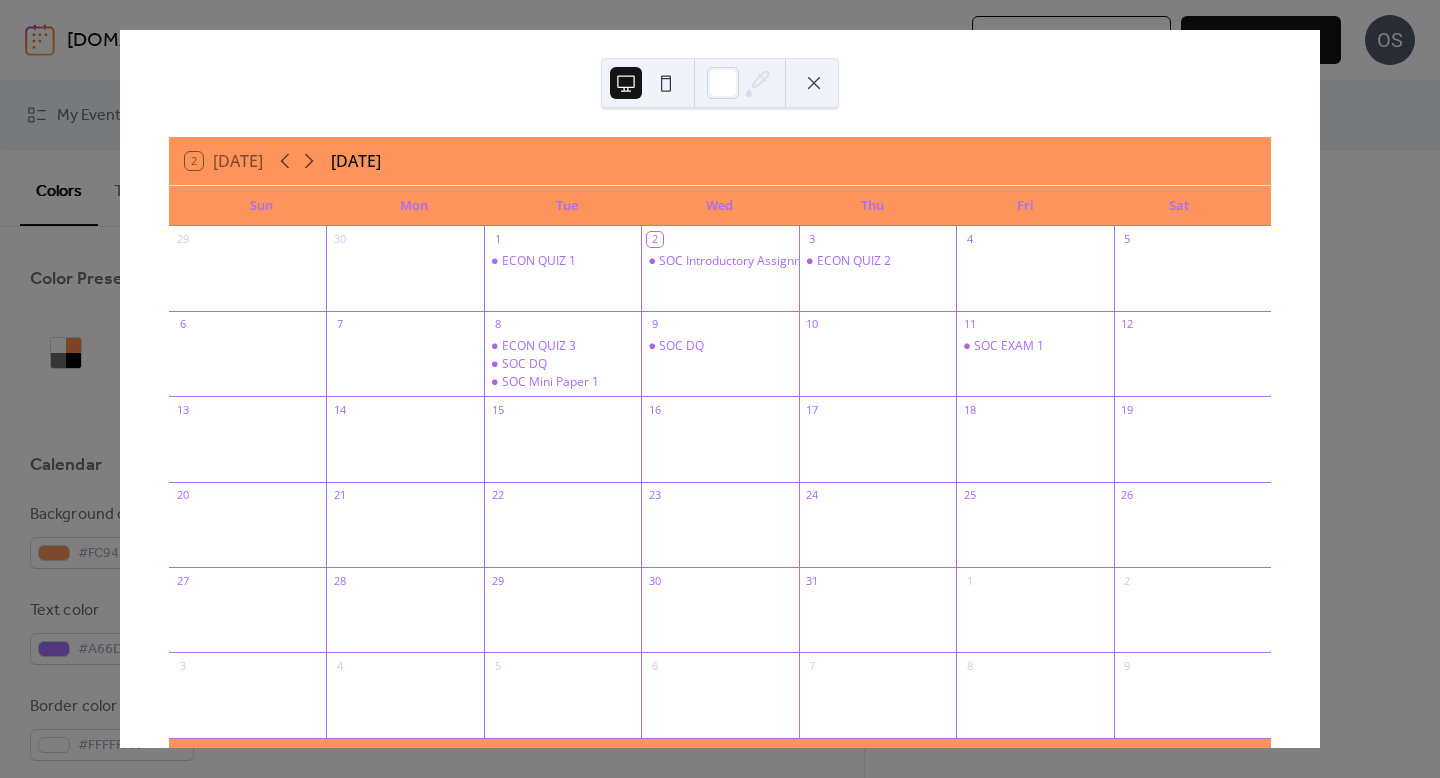 scroll, scrollTop: 83, scrollLeft: 0, axis: vertical 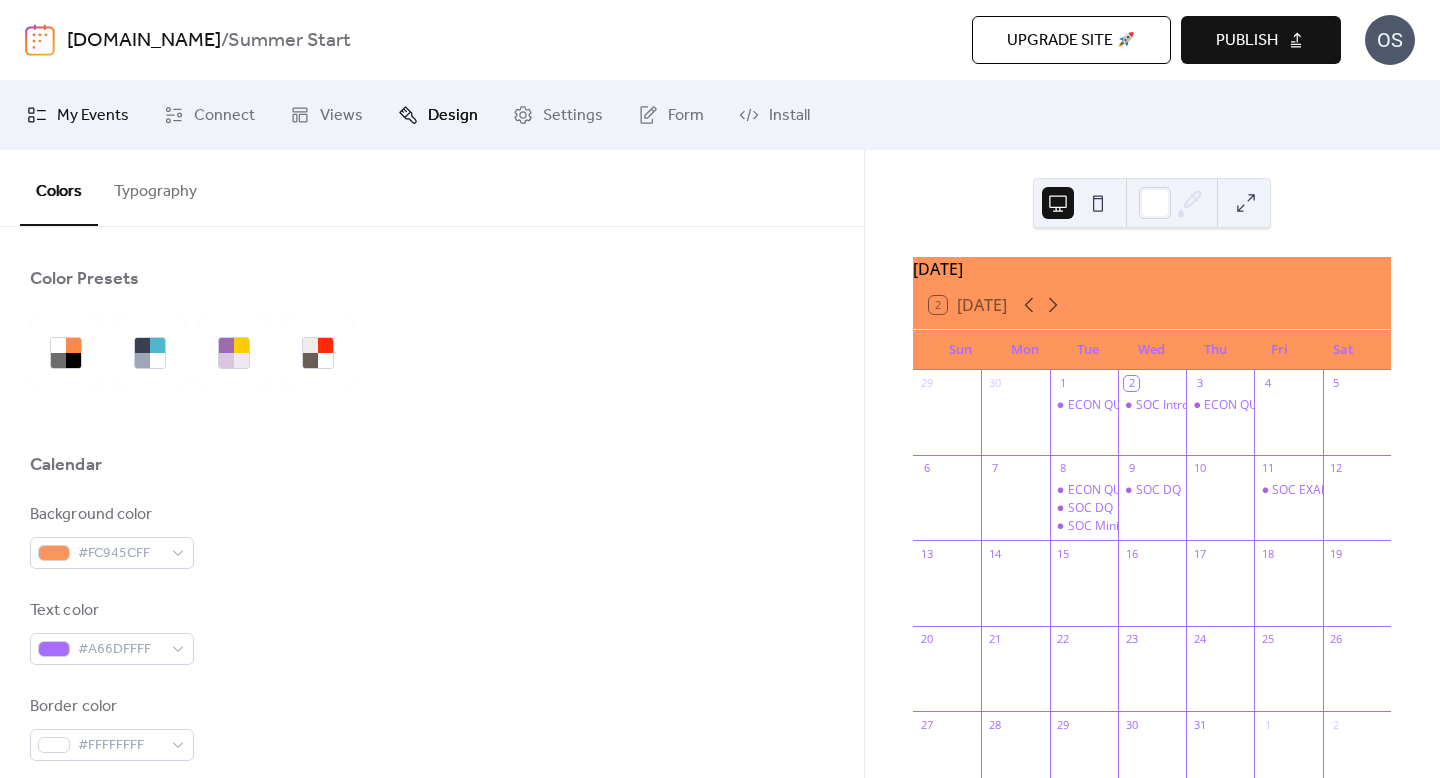 click on "My Events" at bounding box center (93, 116) 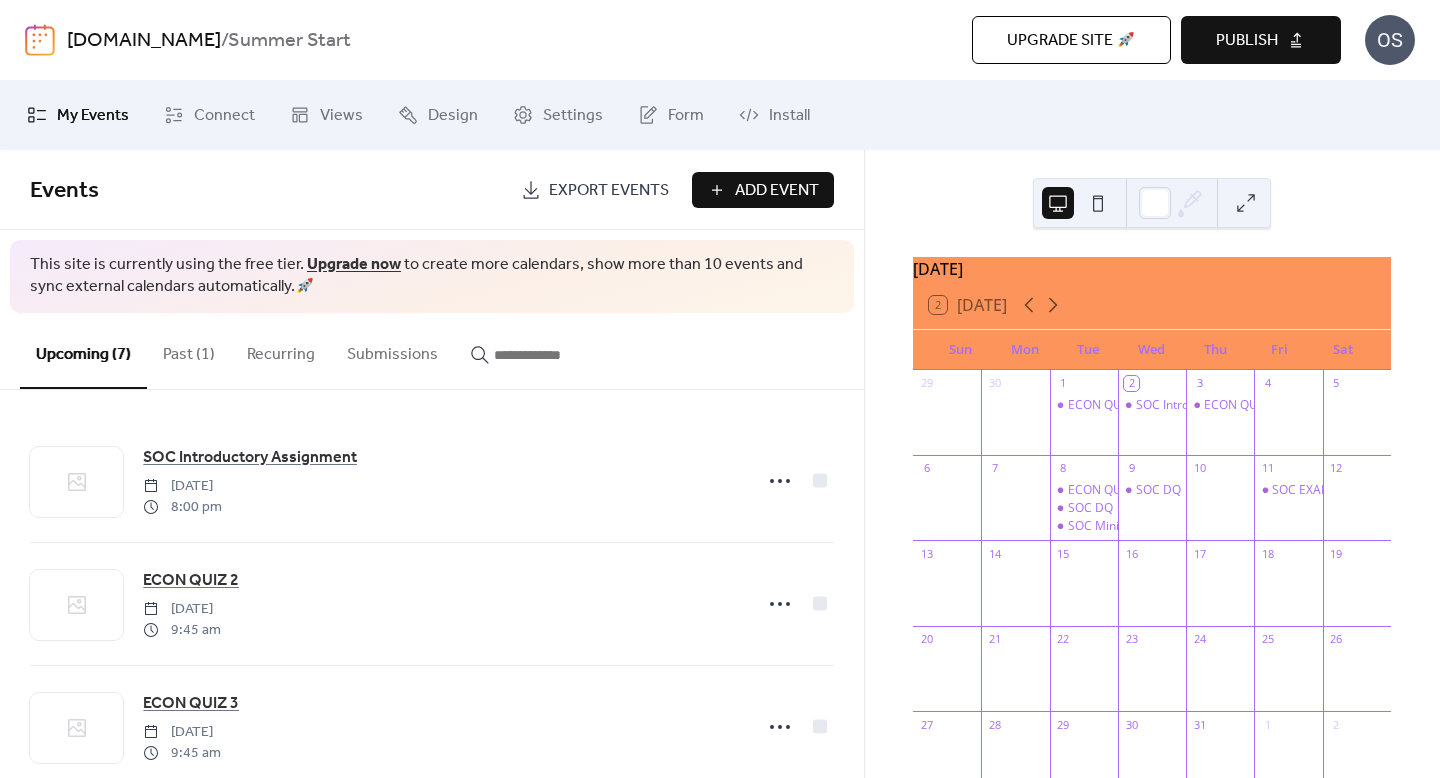 click on "Add Event" at bounding box center (763, 190) 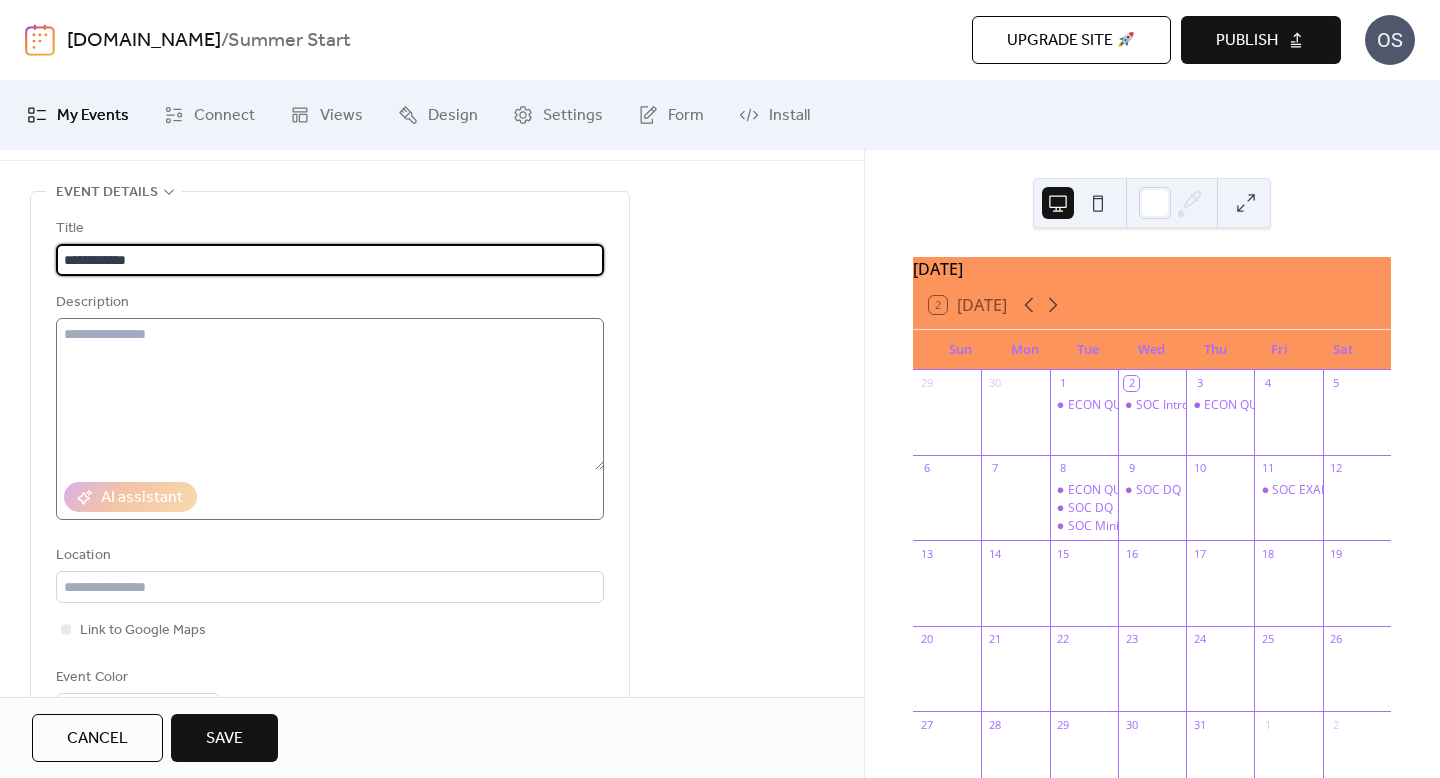 scroll, scrollTop: 166, scrollLeft: 0, axis: vertical 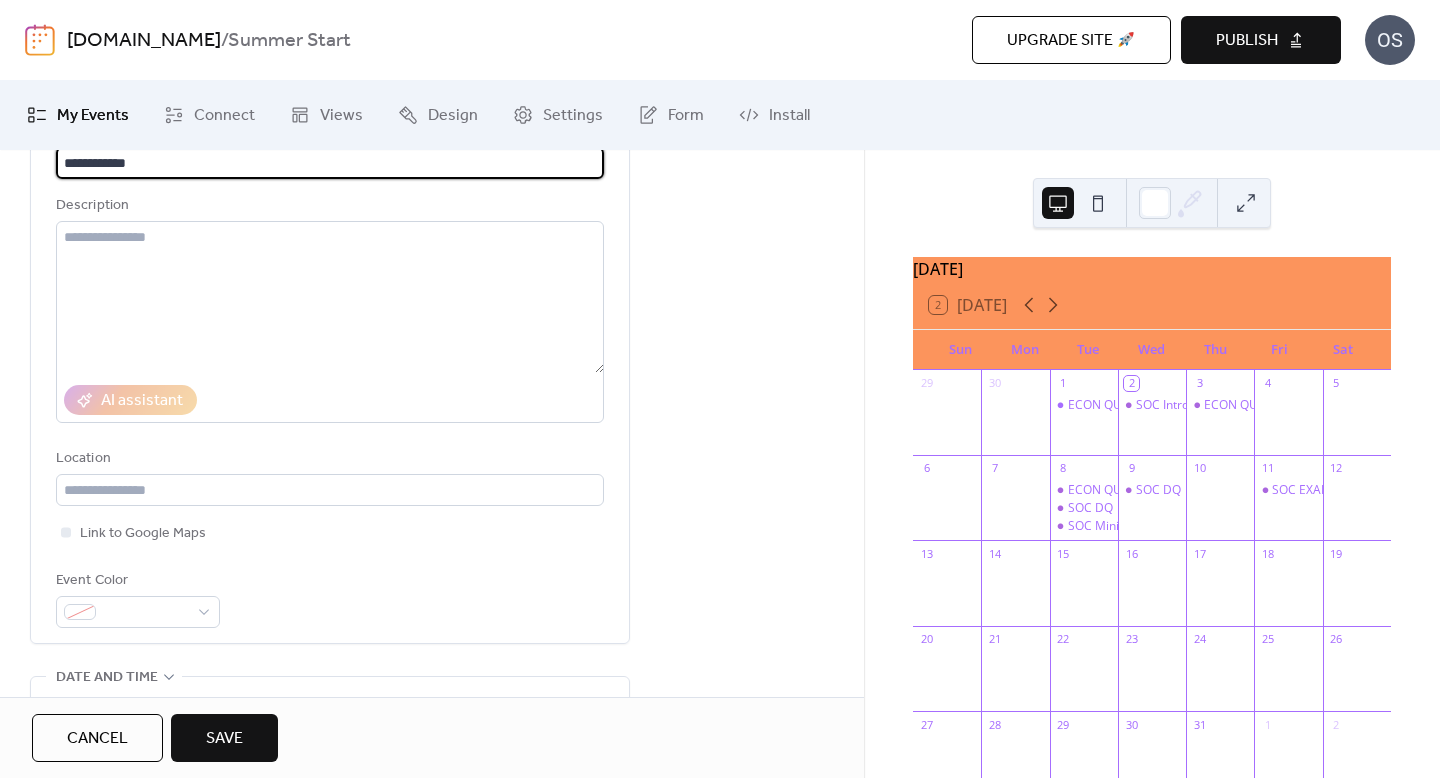 type on "**********" 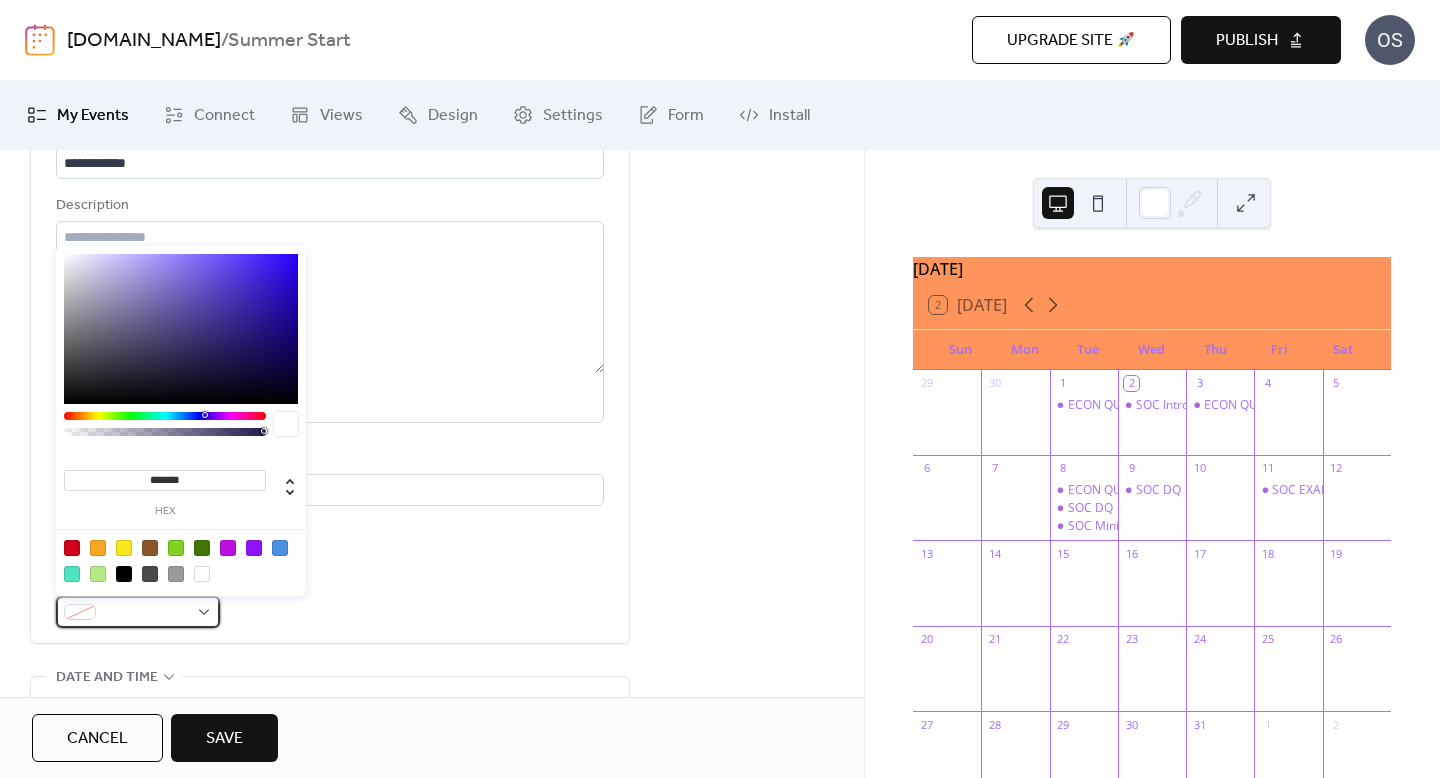 click at bounding box center (146, 613) 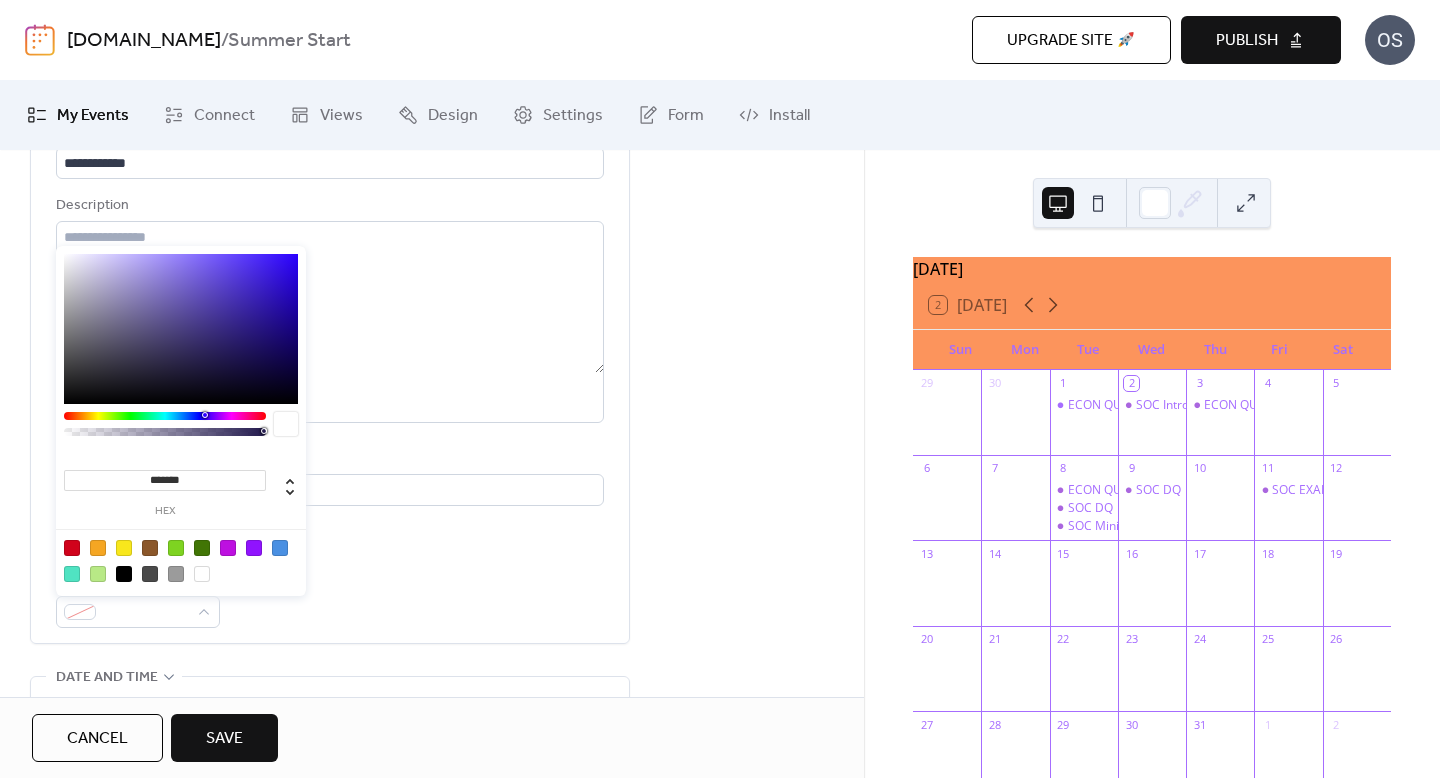 click on "*******" at bounding box center [165, 480] 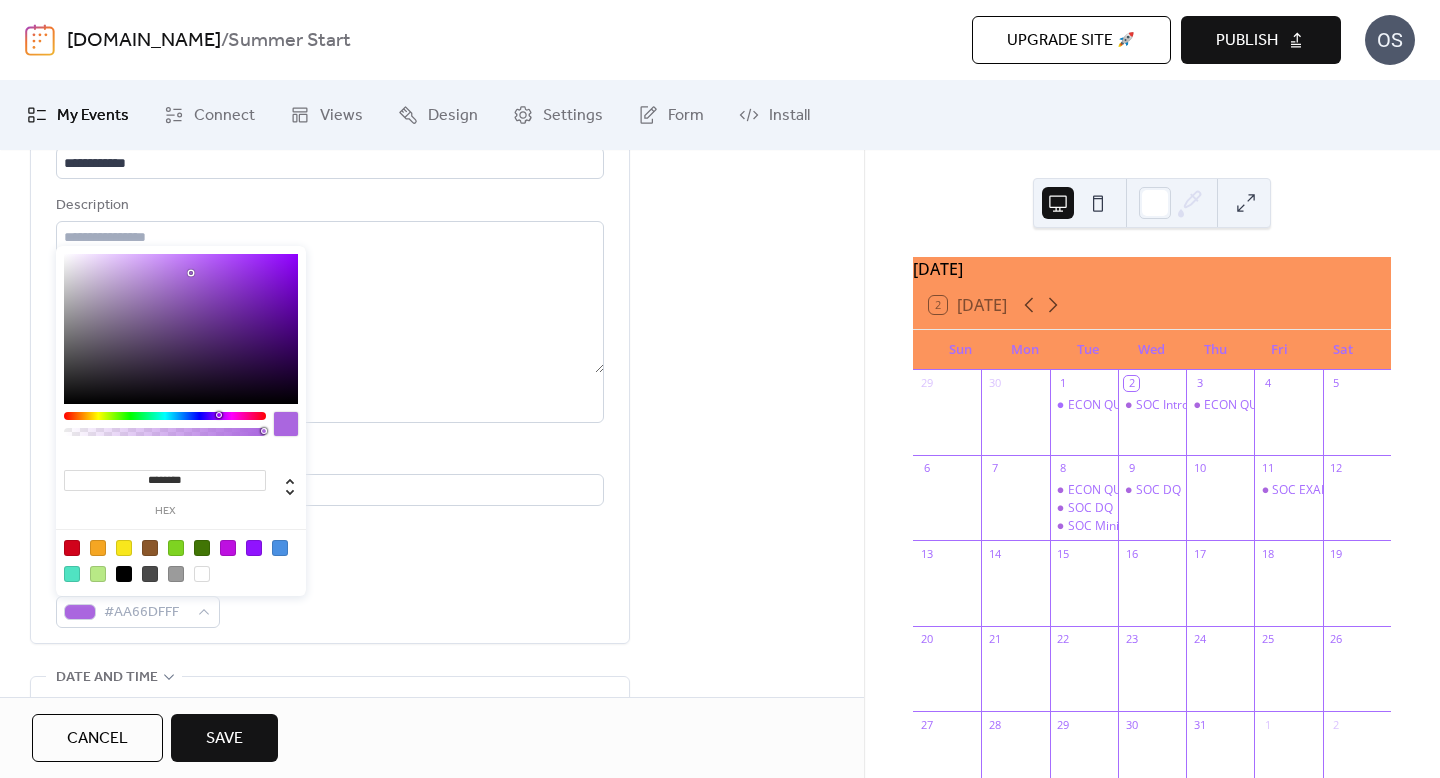 type on "*********" 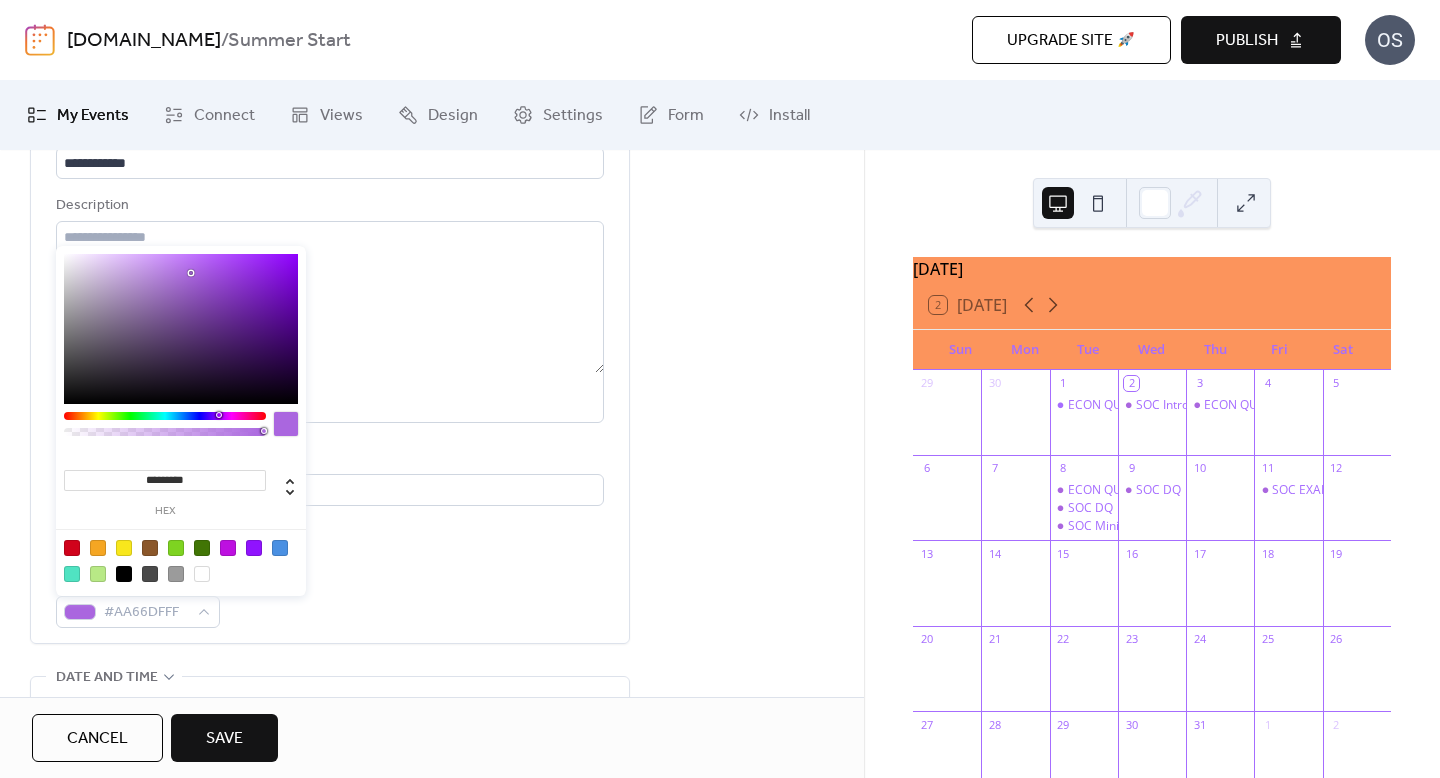 click on "Save" at bounding box center (224, 739) 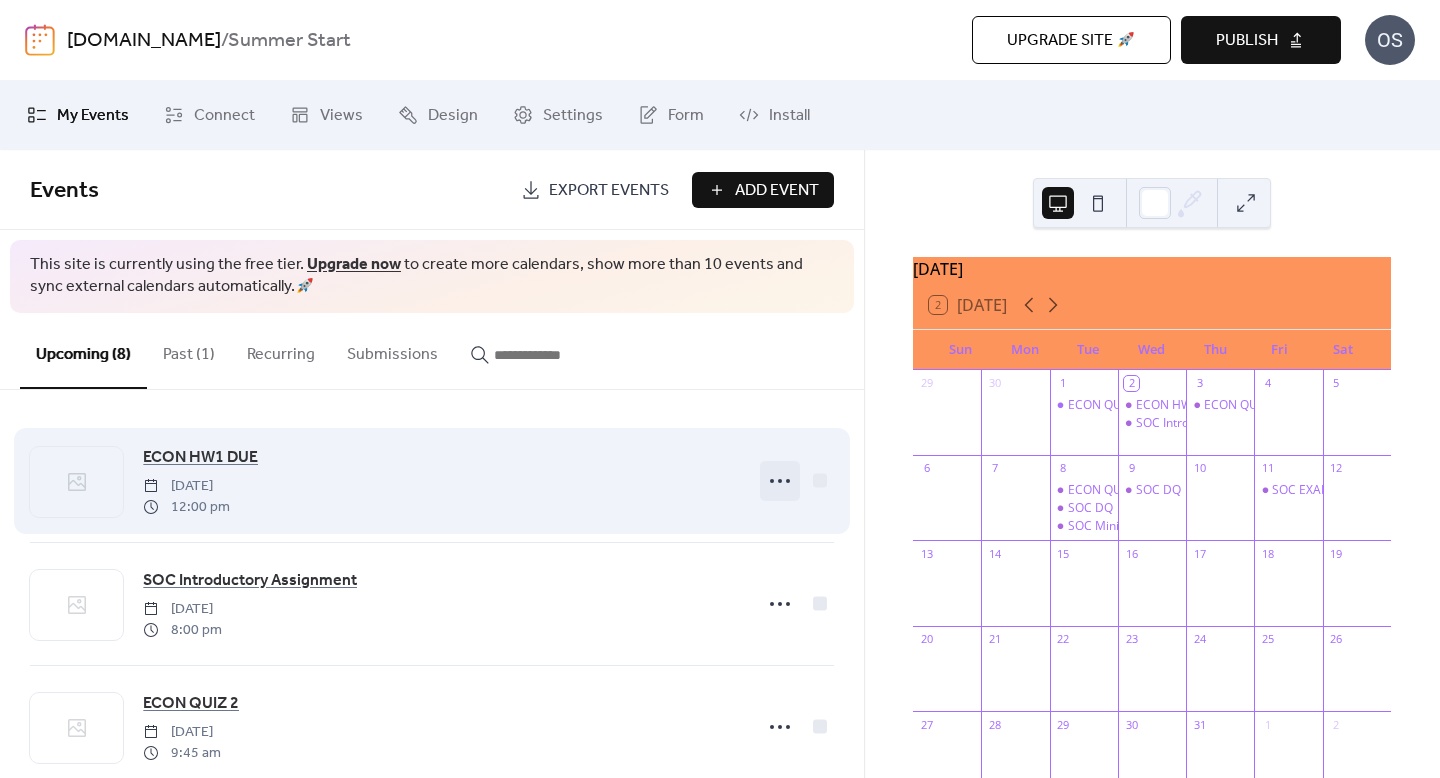 click 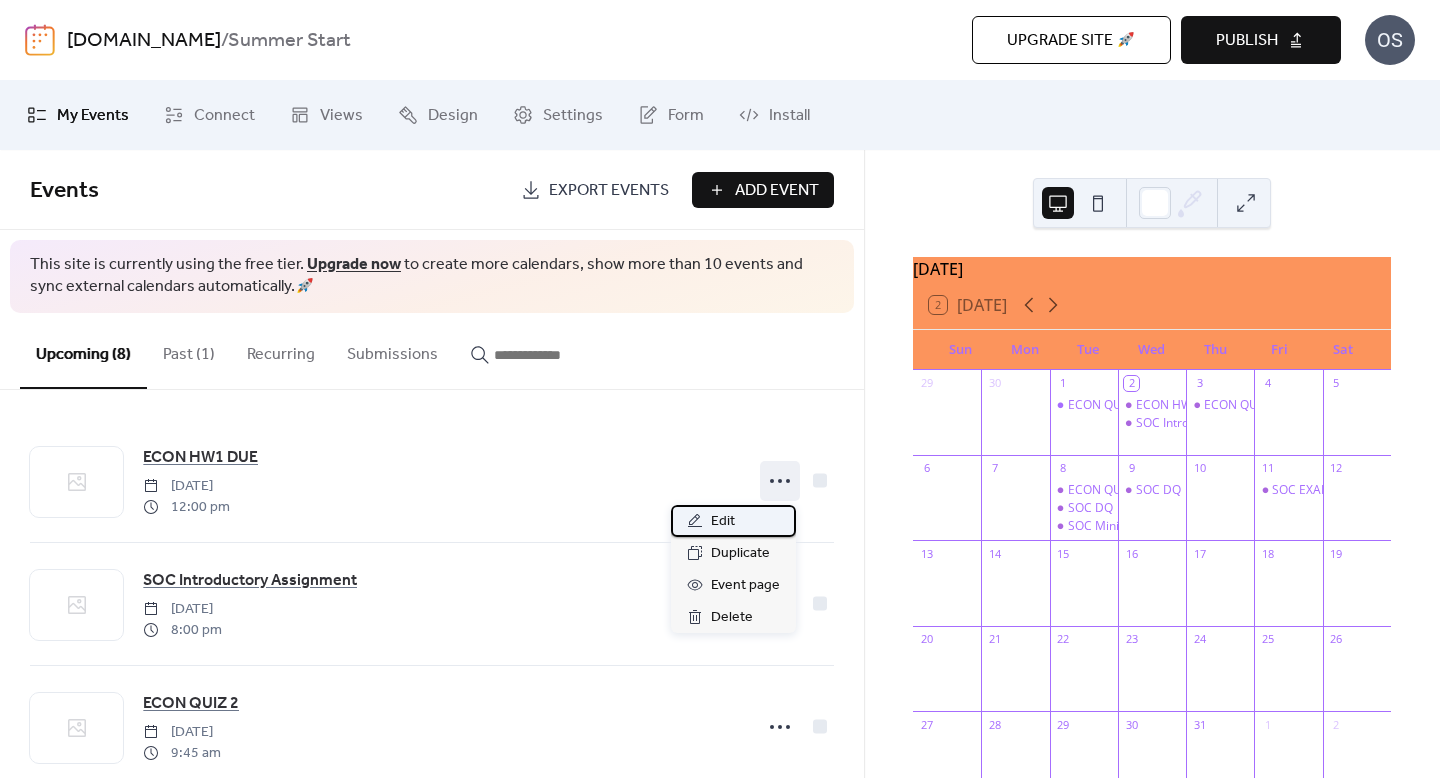 click on "Edit" at bounding box center [733, 521] 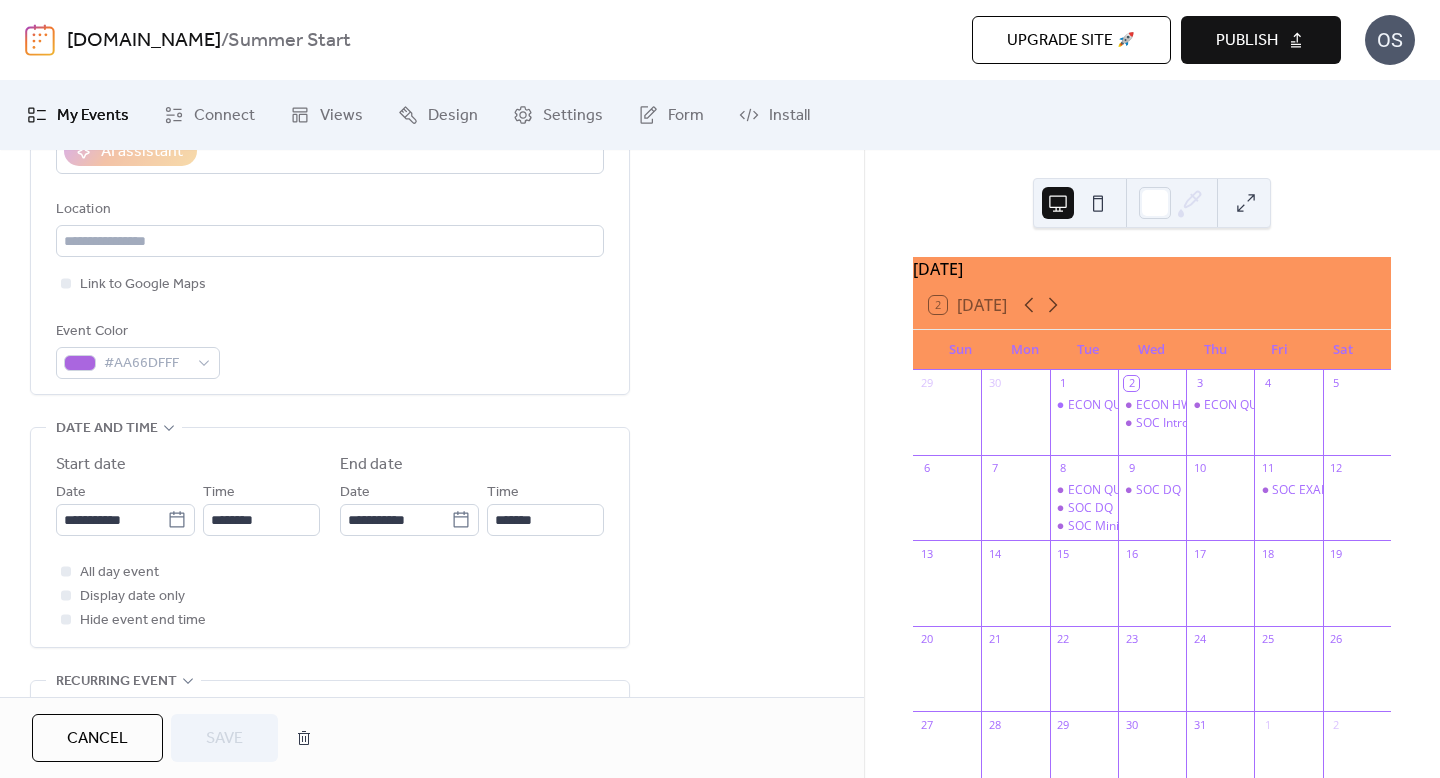 scroll, scrollTop: 455, scrollLeft: 0, axis: vertical 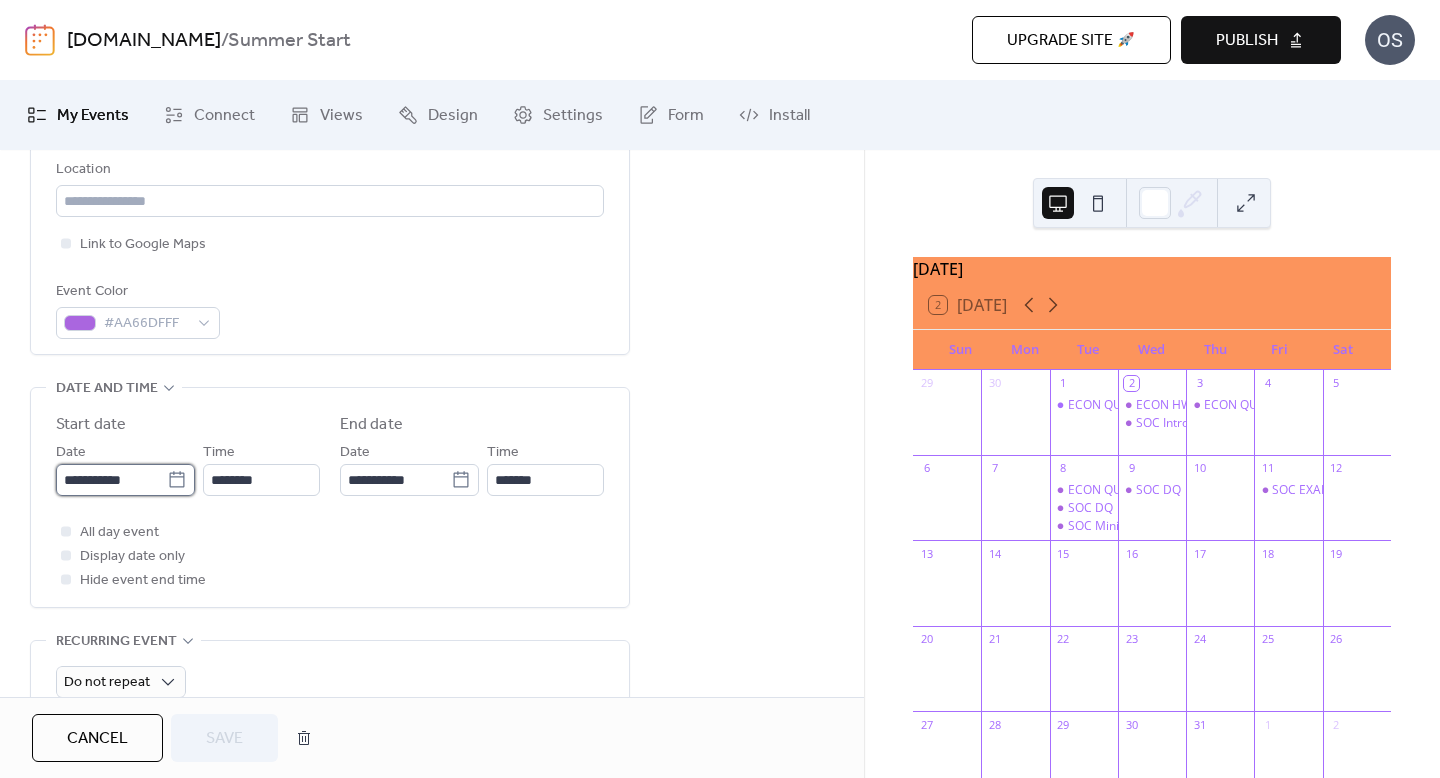 click on "**********" at bounding box center (111, 480) 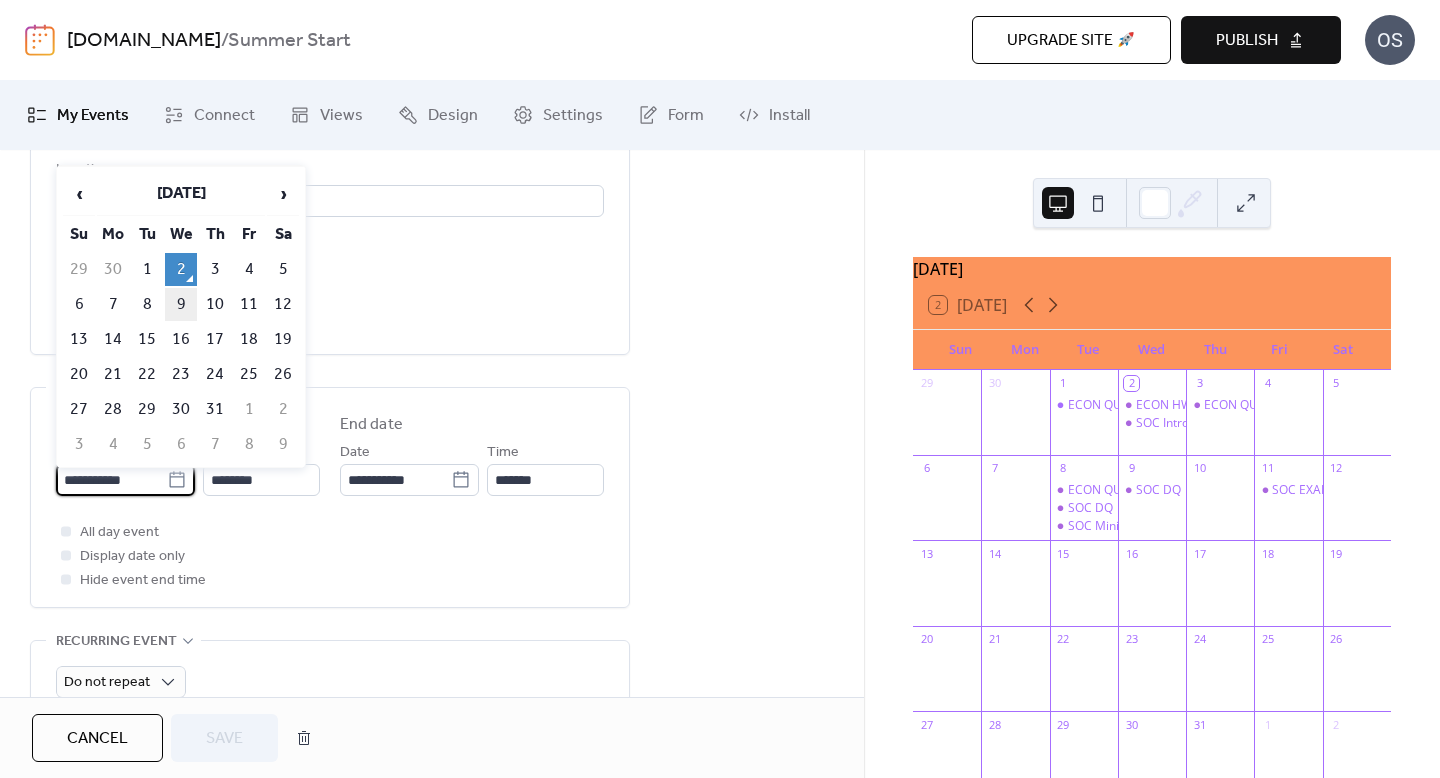 click on "9" at bounding box center [181, 304] 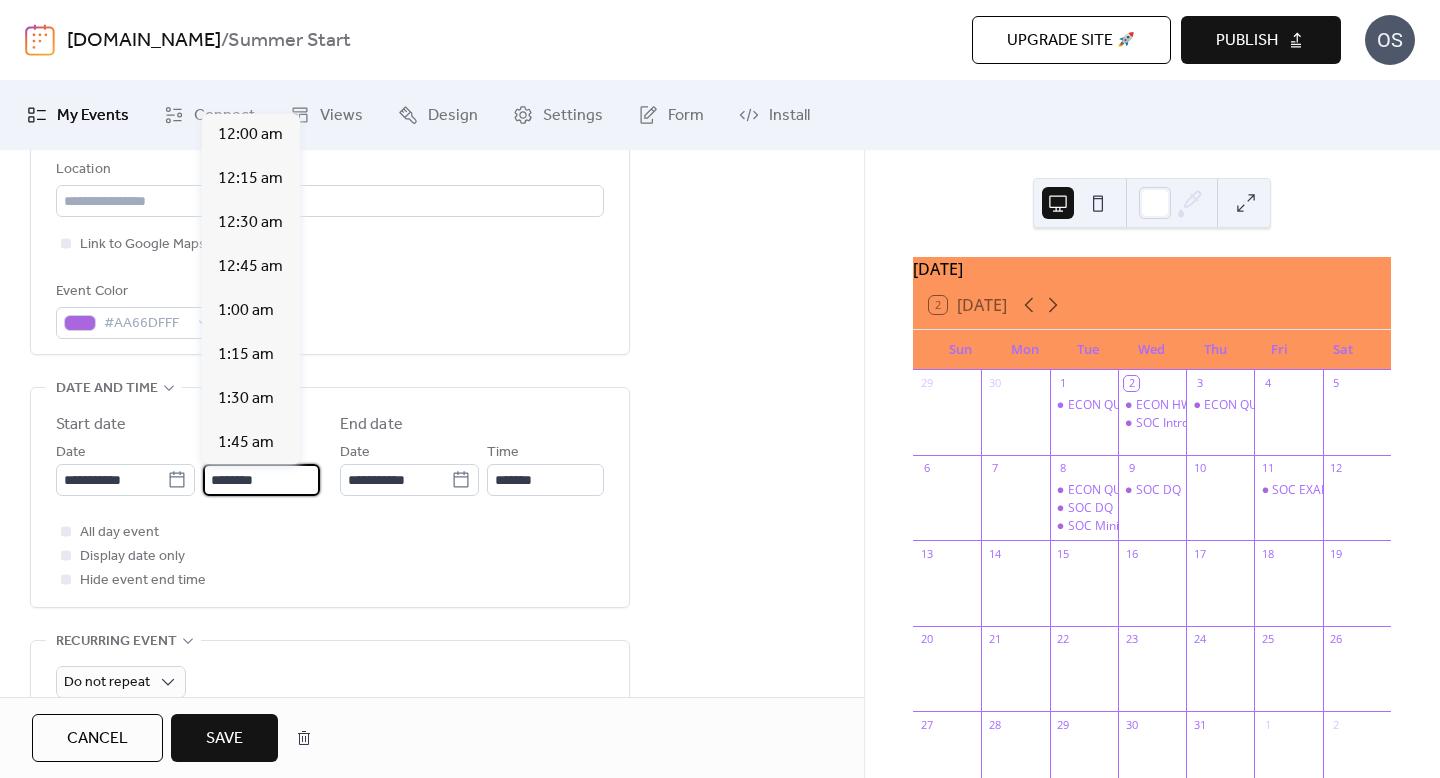 click on "********" at bounding box center [261, 480] 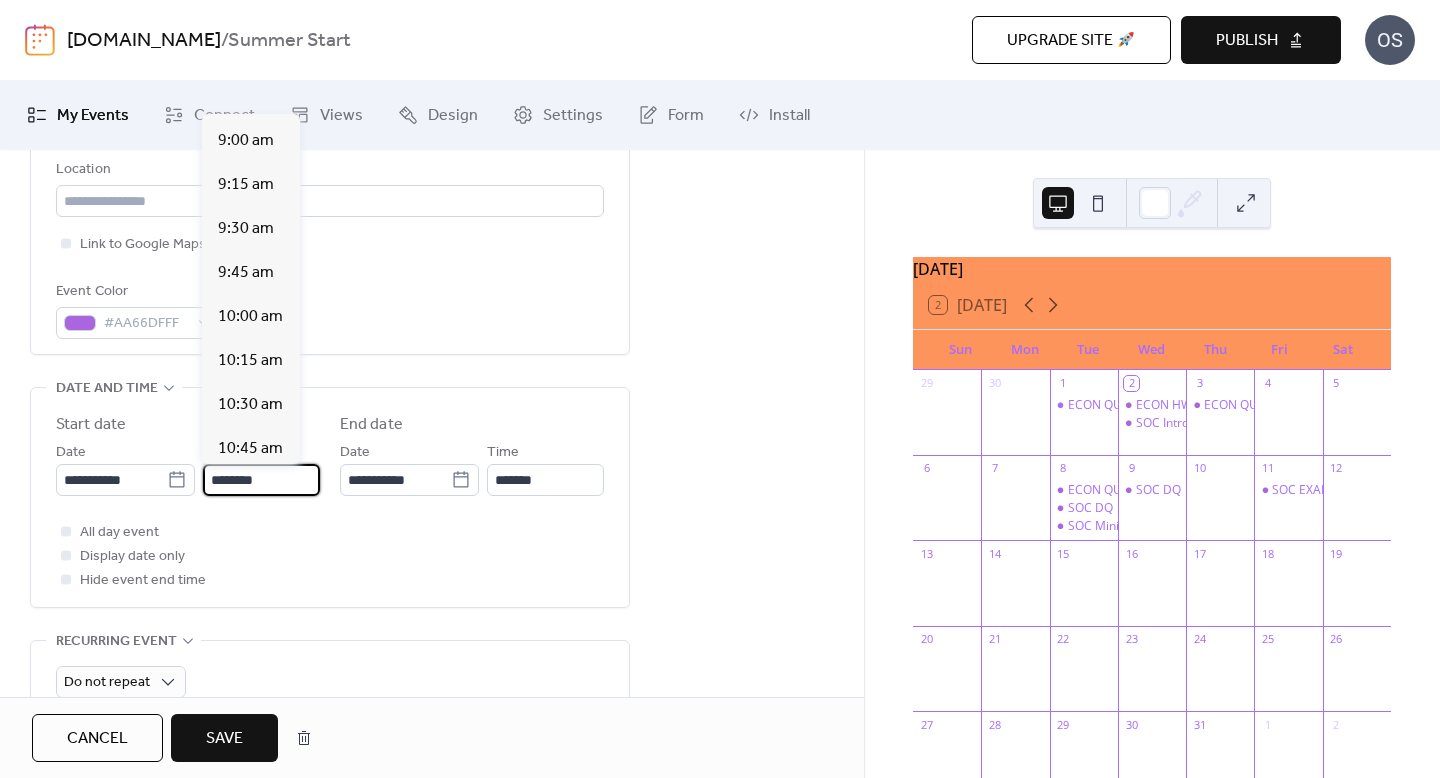 scroll, scrollTop: 1559, scrollLeft: 0, axis: vertical 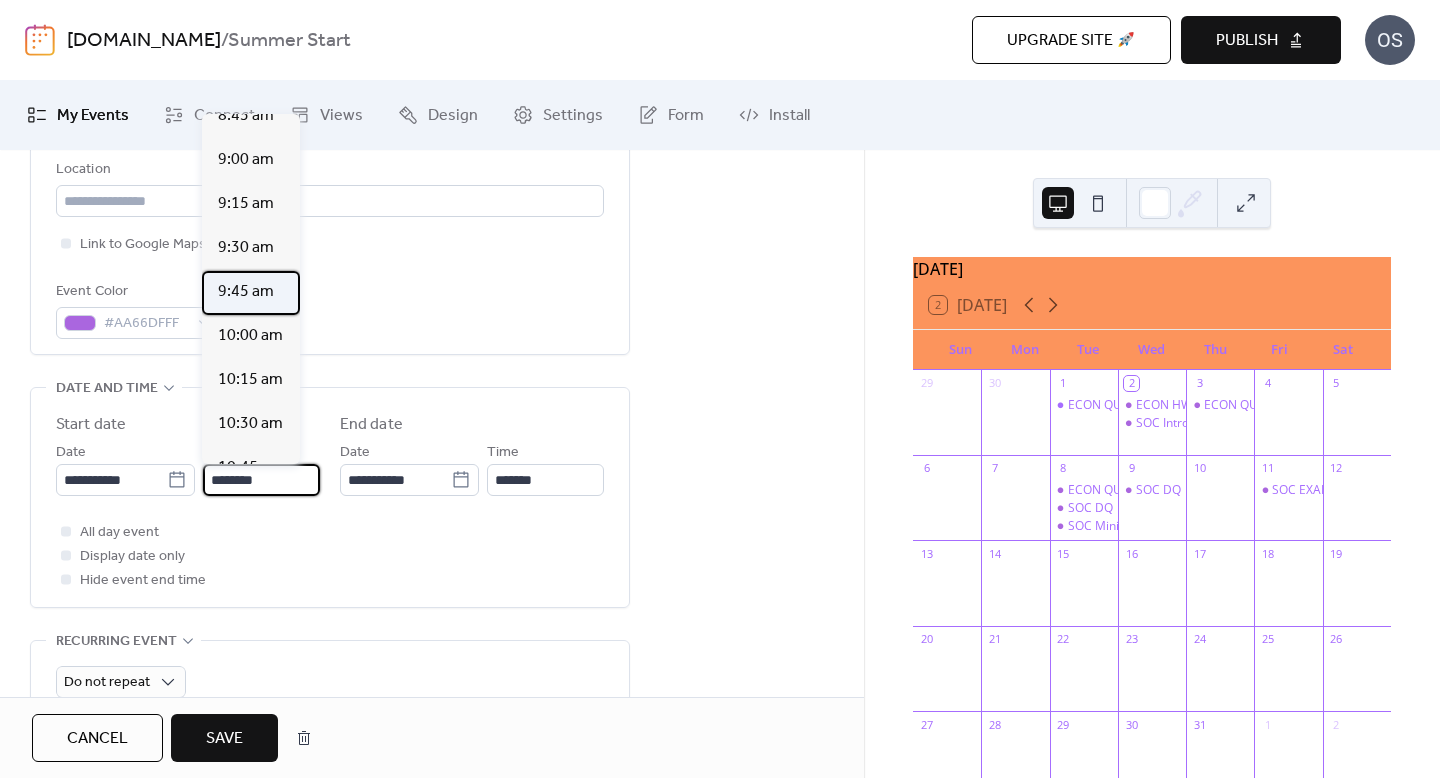 click on "9:45 am" at bounding box center [251, 293] 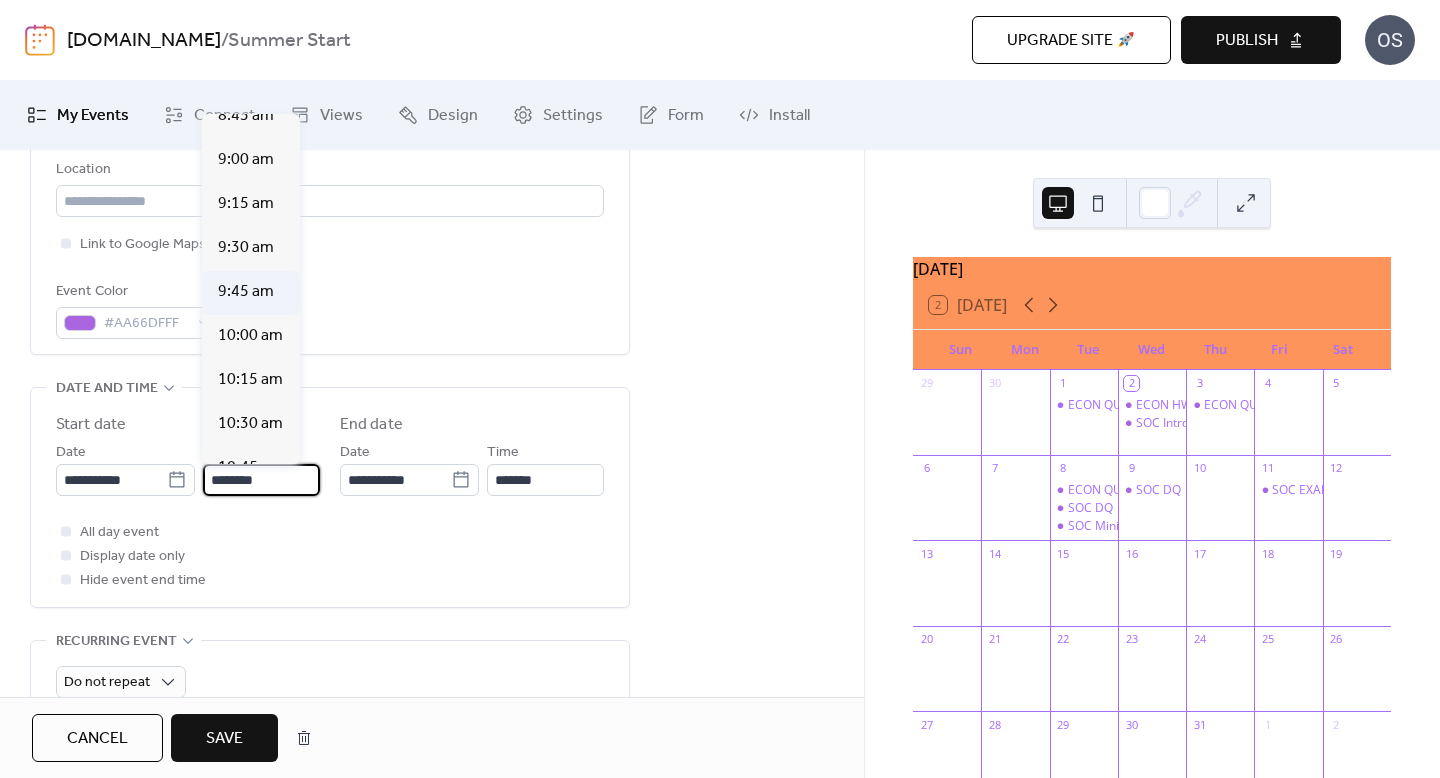 type on "*******" 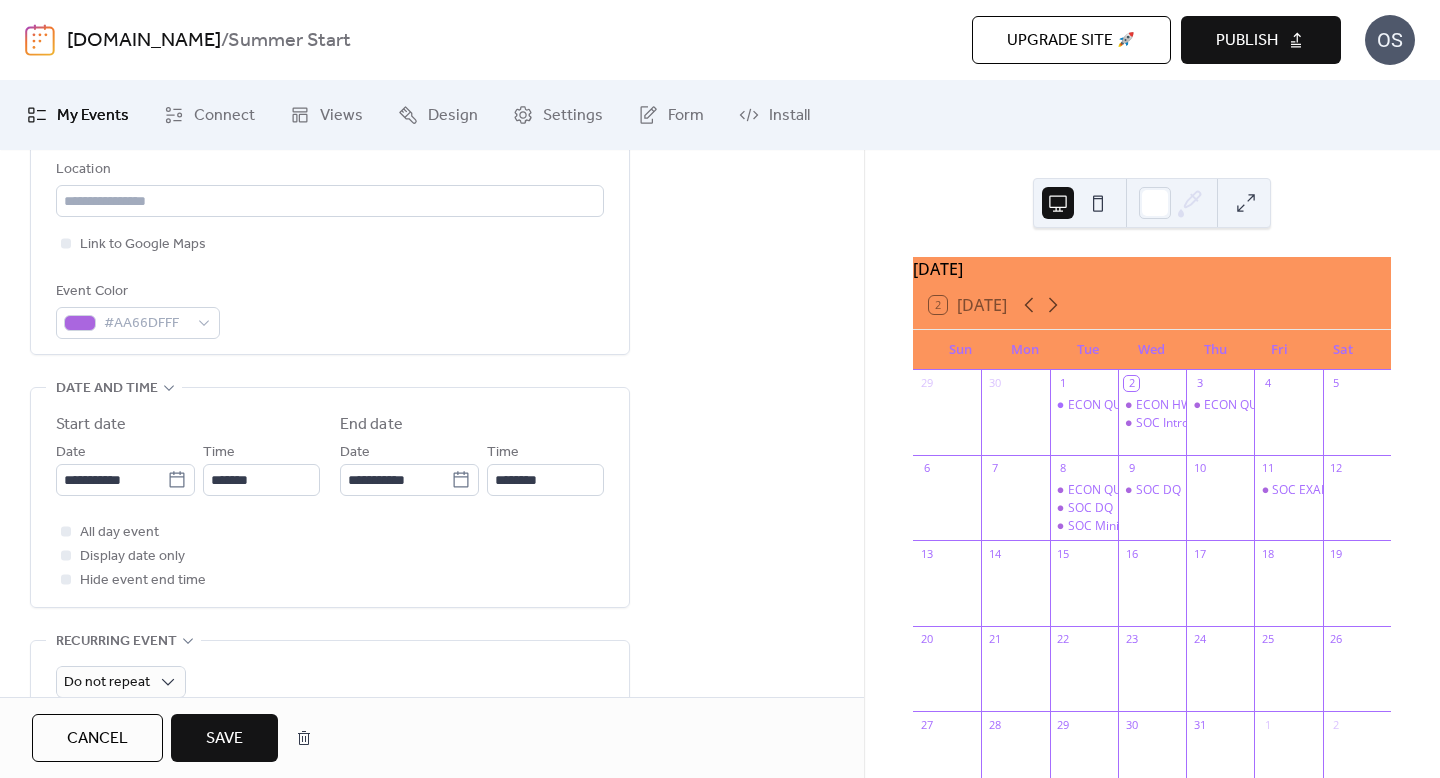 click on "Save" at bounding box center [224, 739] 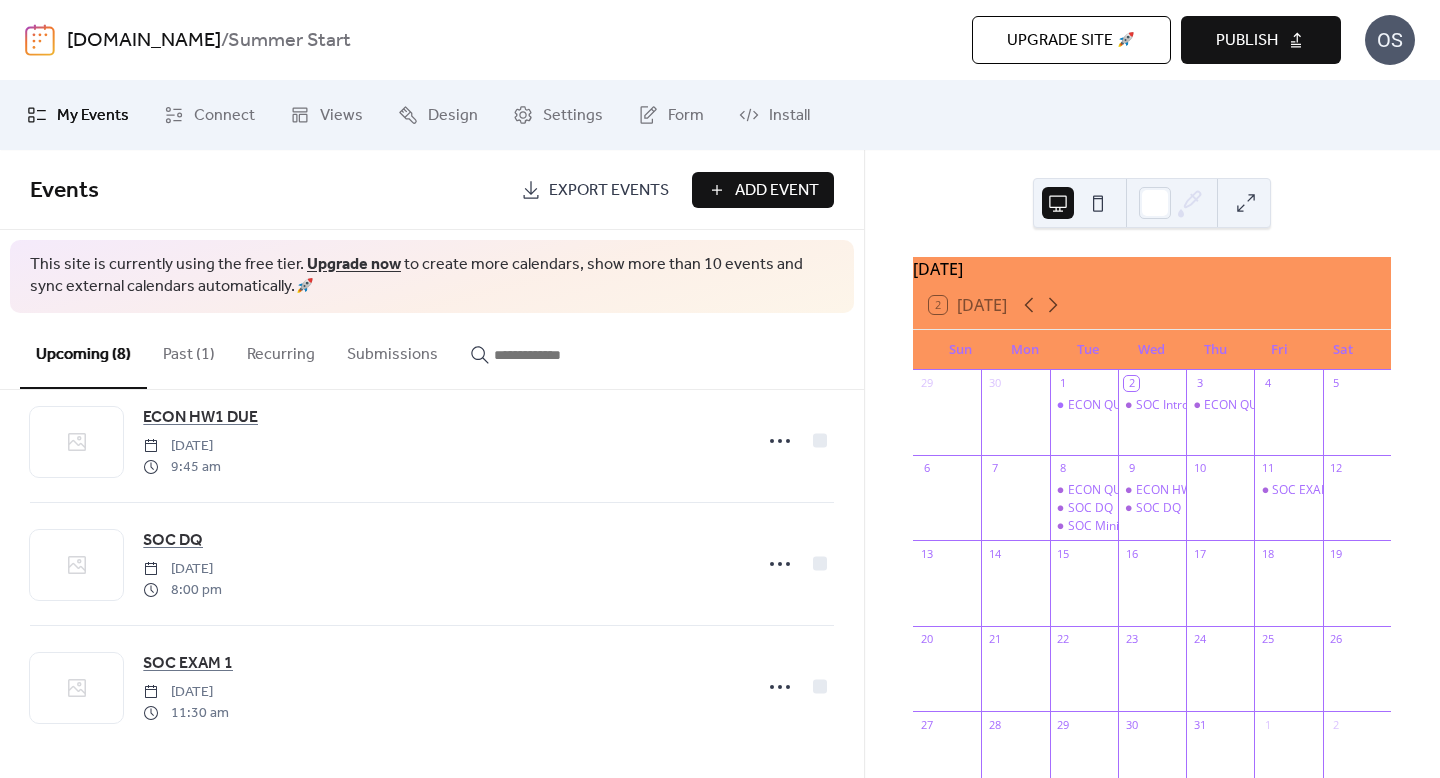scroll, scrollTop: 0, scrollLeft: 0, axis: both 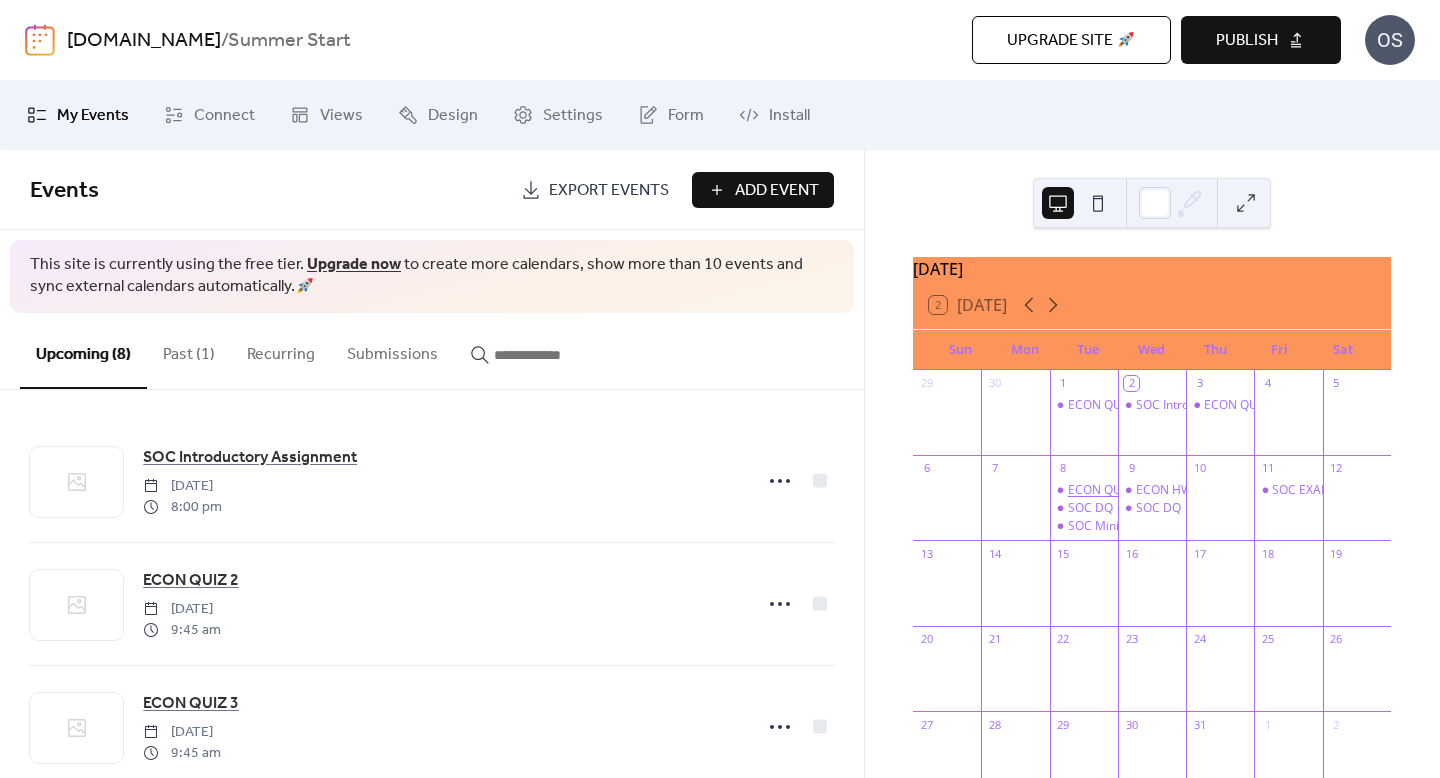 click on "ECON QUIZ 3" at bounding box center (1105, 490) 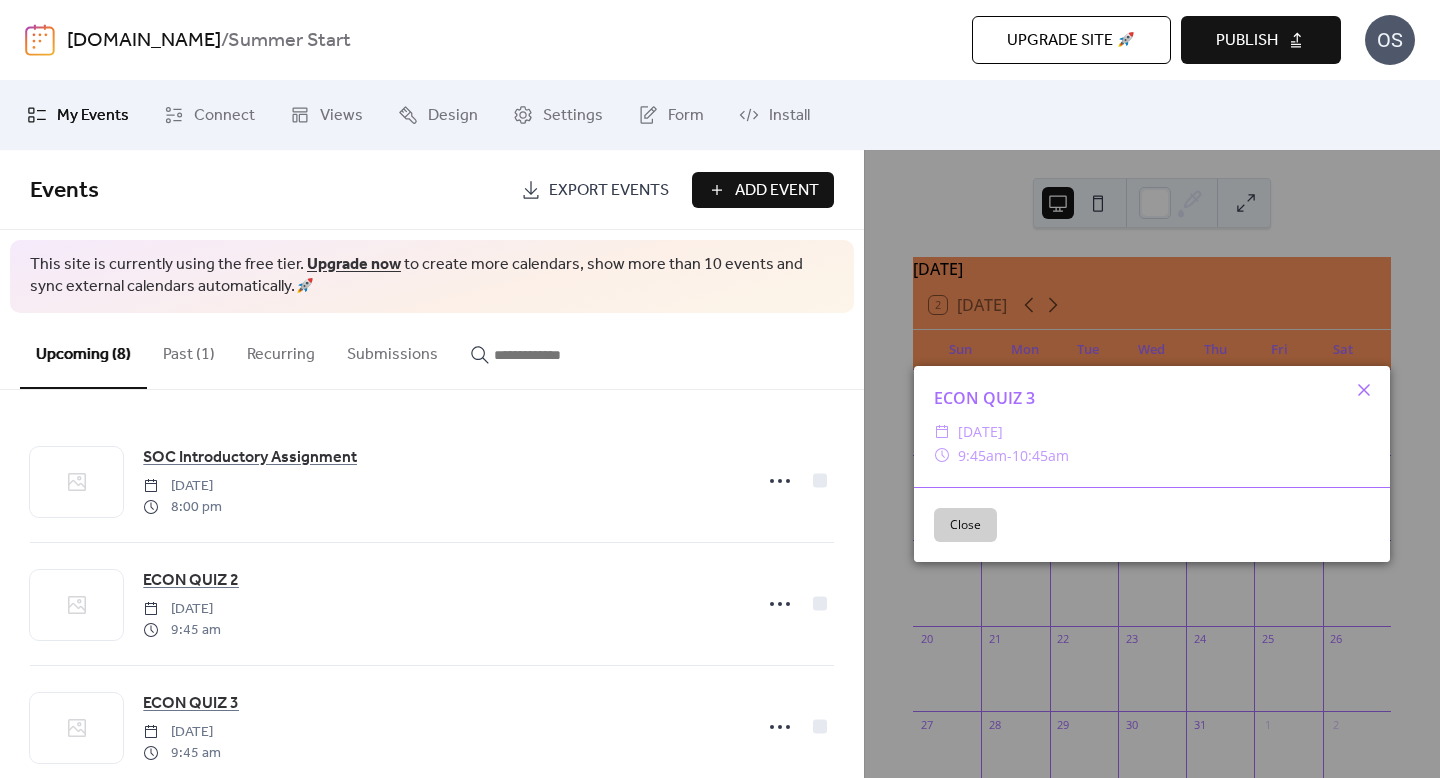 click 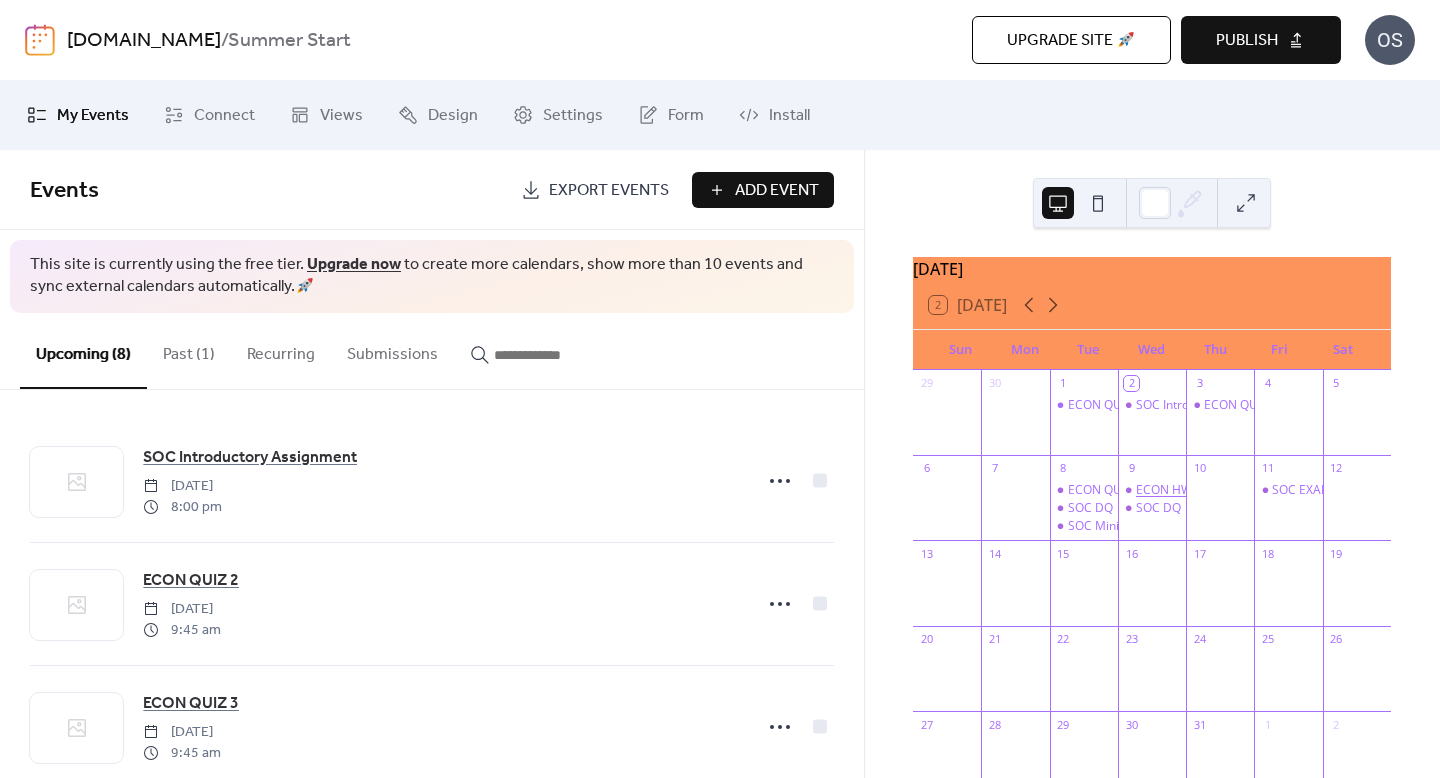 scroll, scrollTop: 90, scrollLeft: 0, axis: vertical 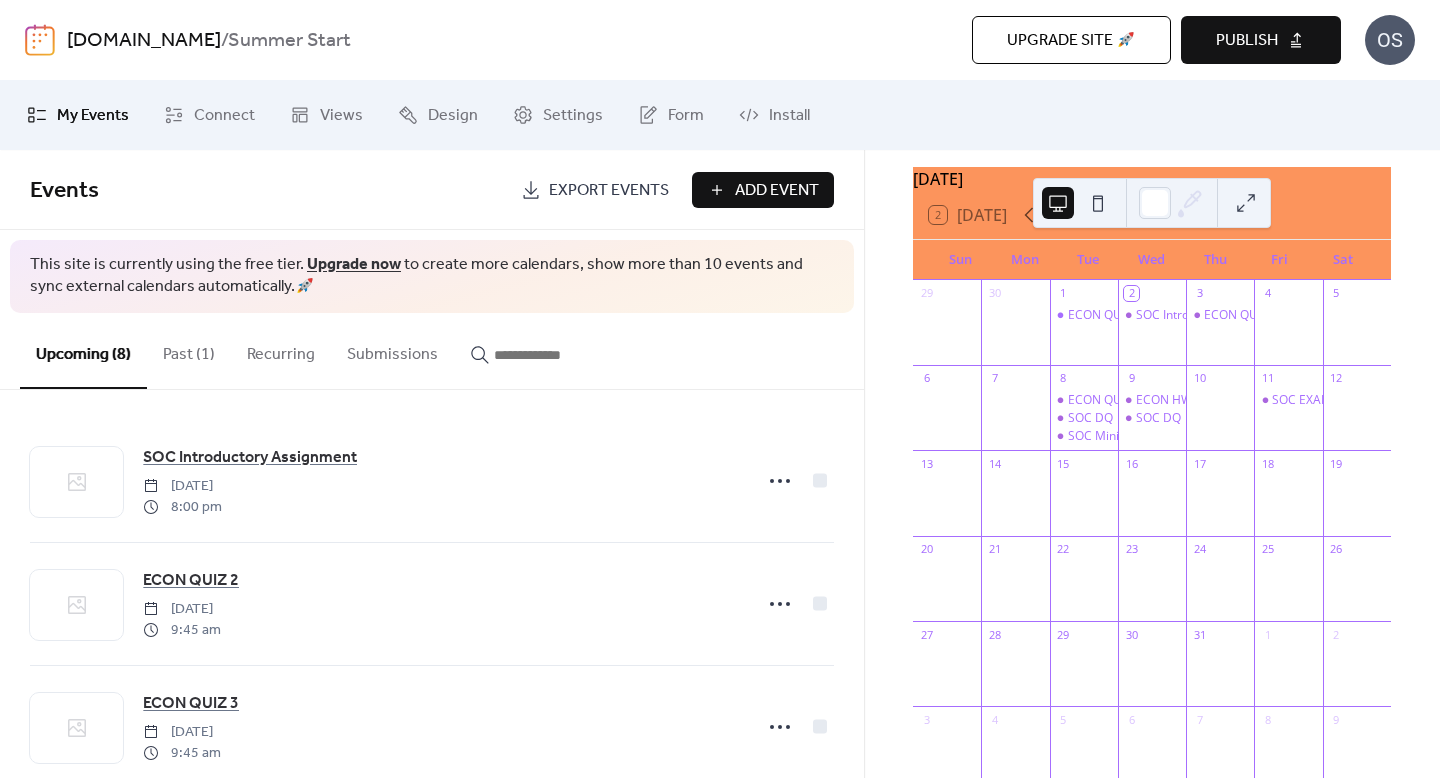 click on "Add Event" at bounding box center (777, 191) 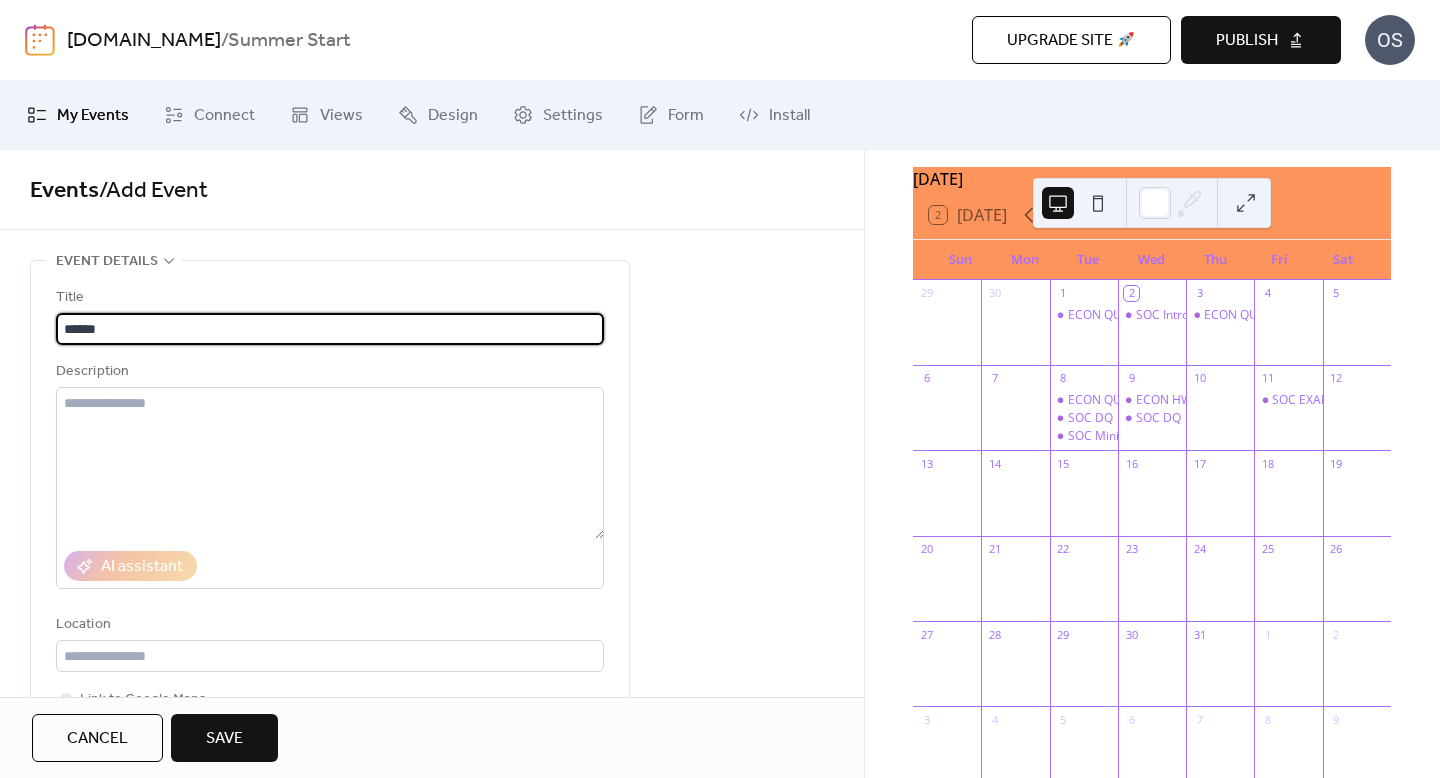 click on "******" at bounding box center [330, 329] 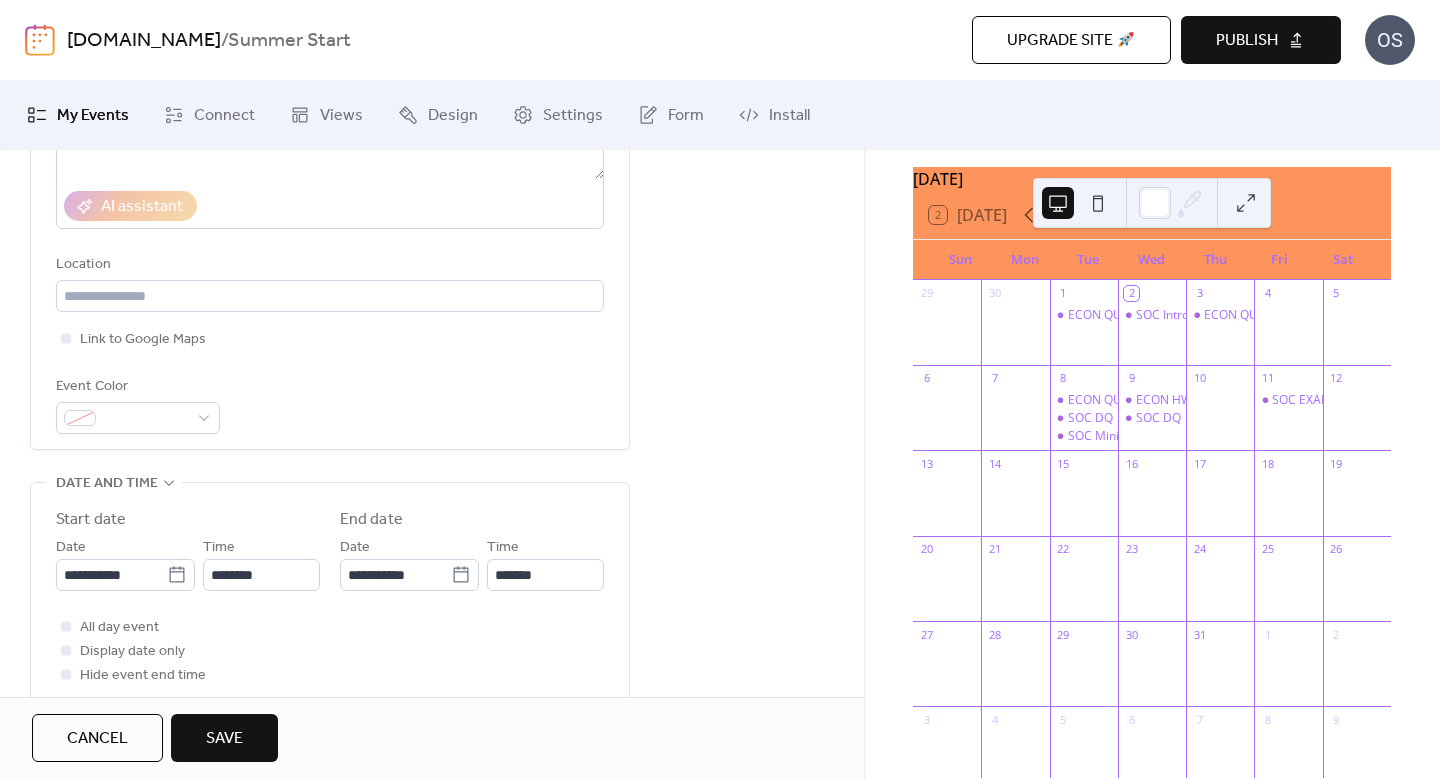 scroll, scrollTop: 361, scrollLeft: 0, axis: vertical 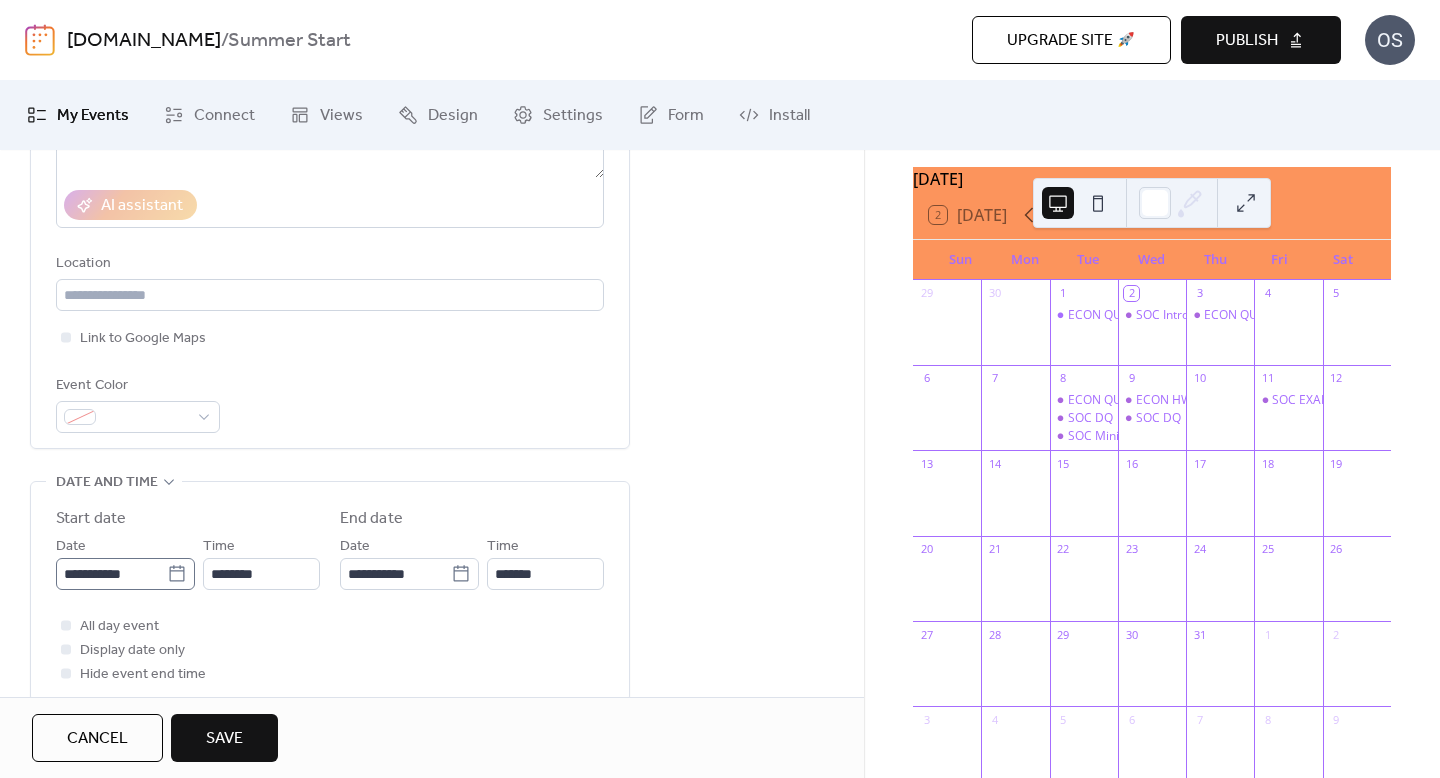 type on "**********" 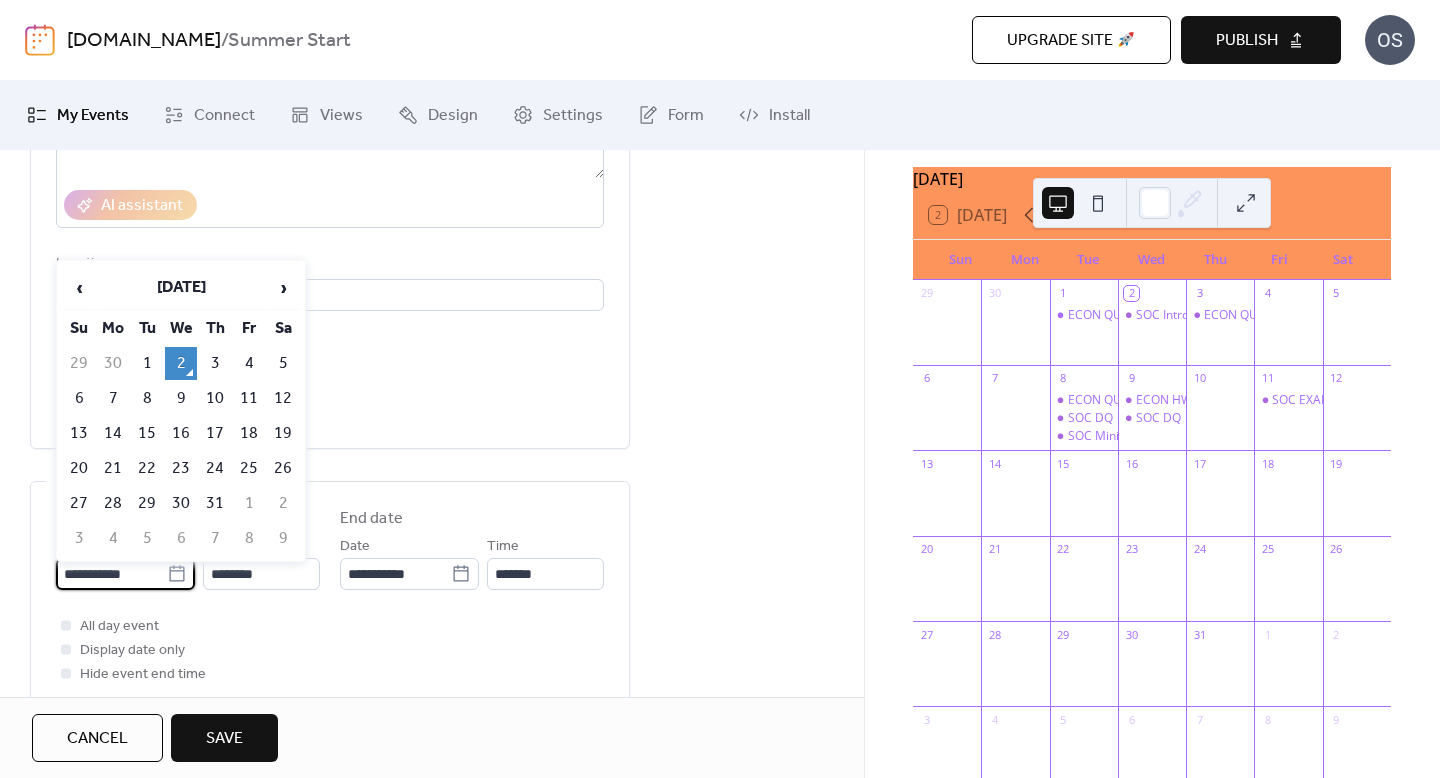 click on "**********" at bounding box center (111, 574) 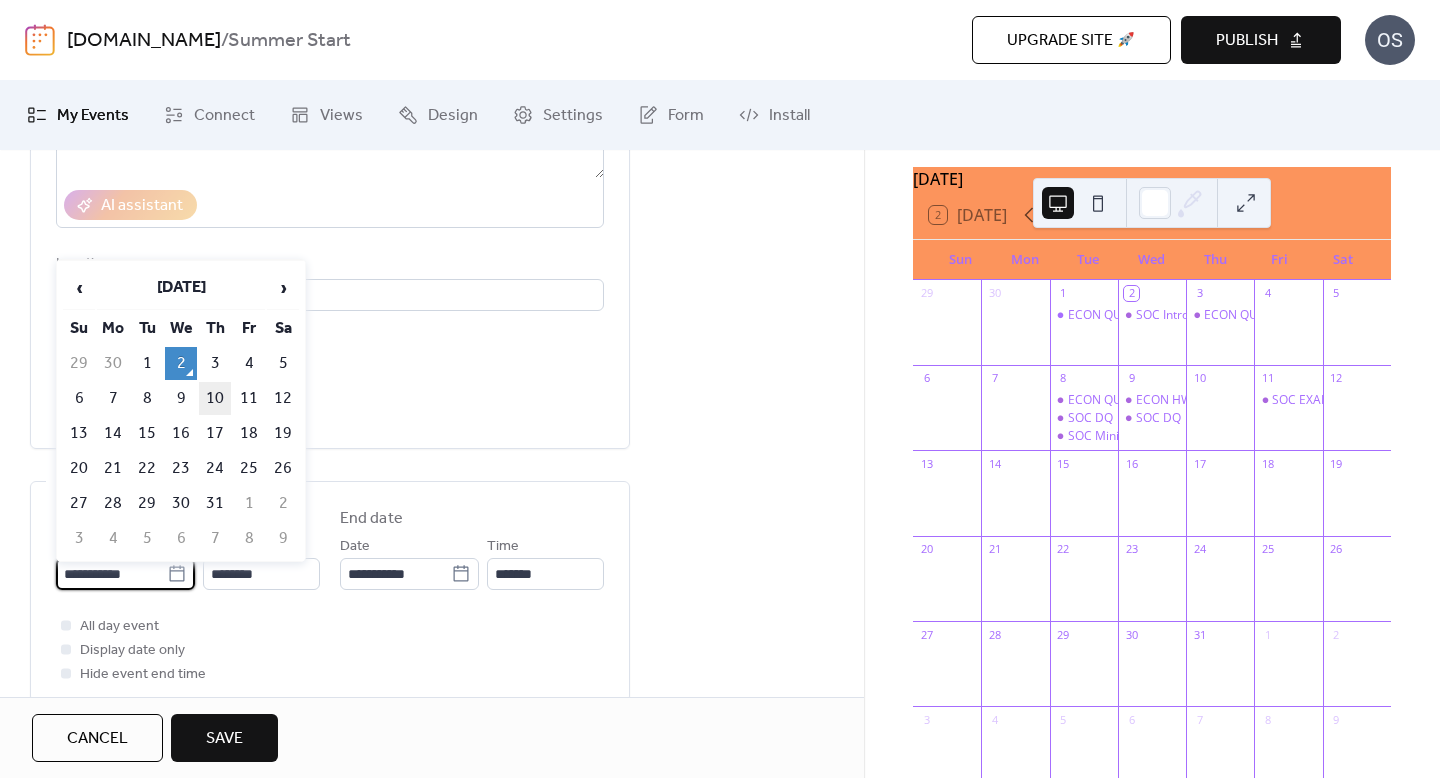click on "10" at bounding box center [215, 398] 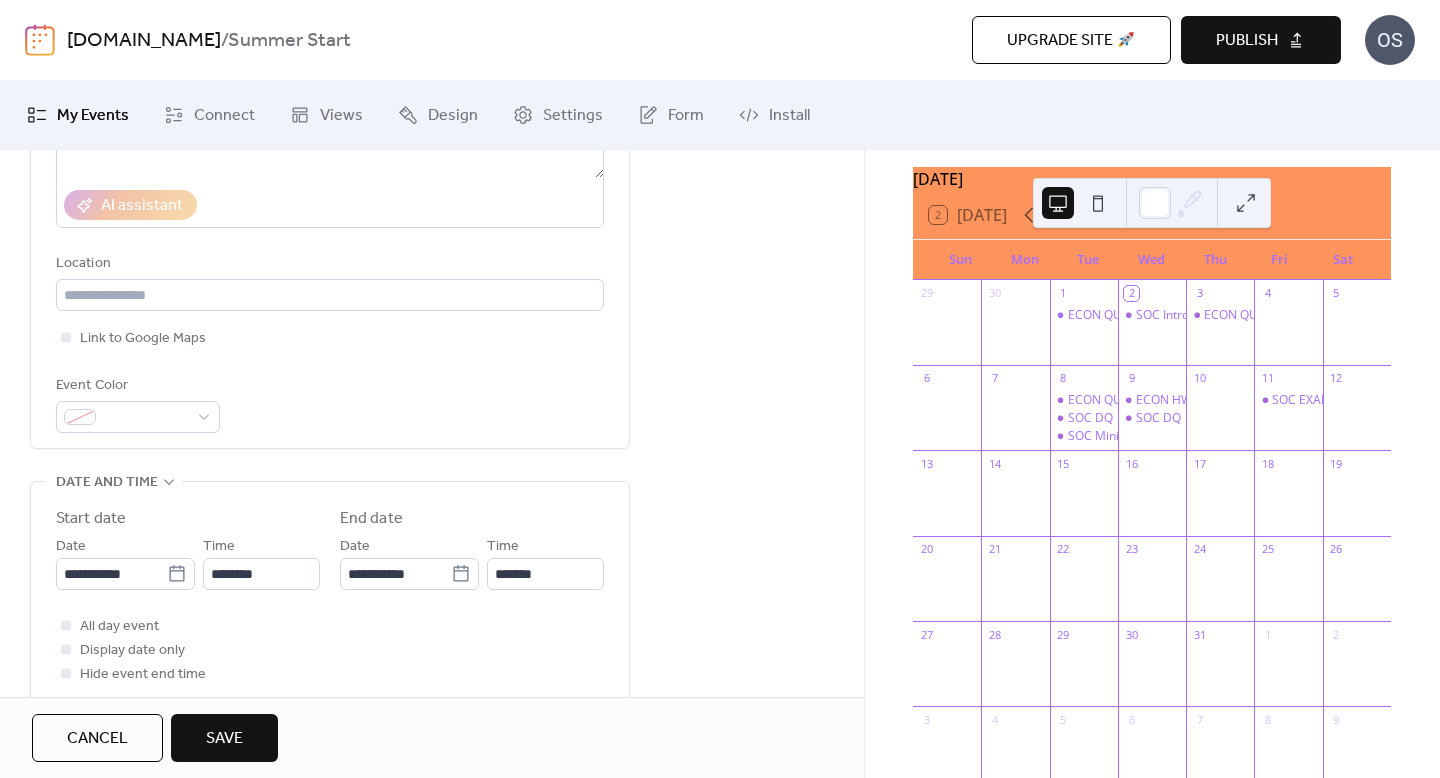 scroll, scrollTop: 492, scrollLeft: 0, axis: vertical 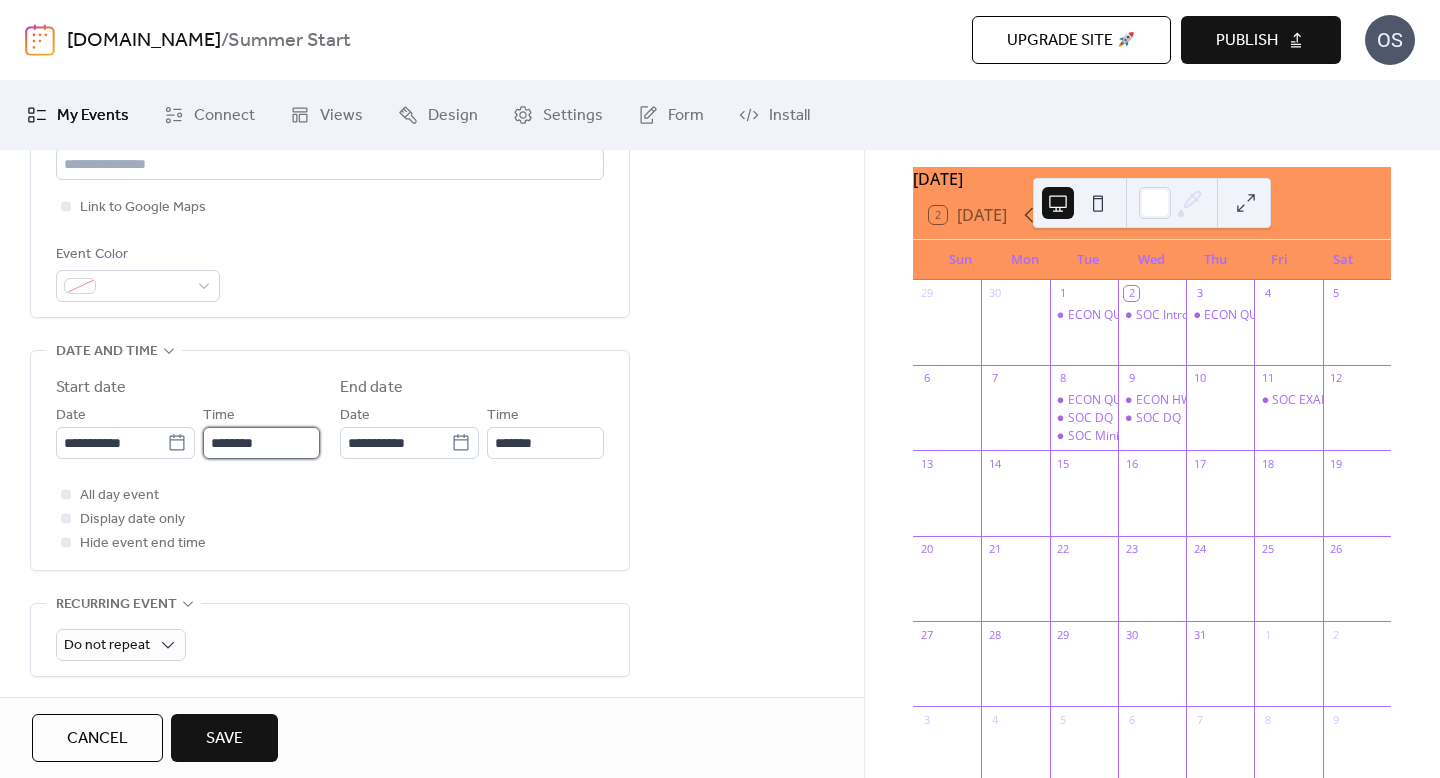 click on "********" at bounding box center [261, 443] 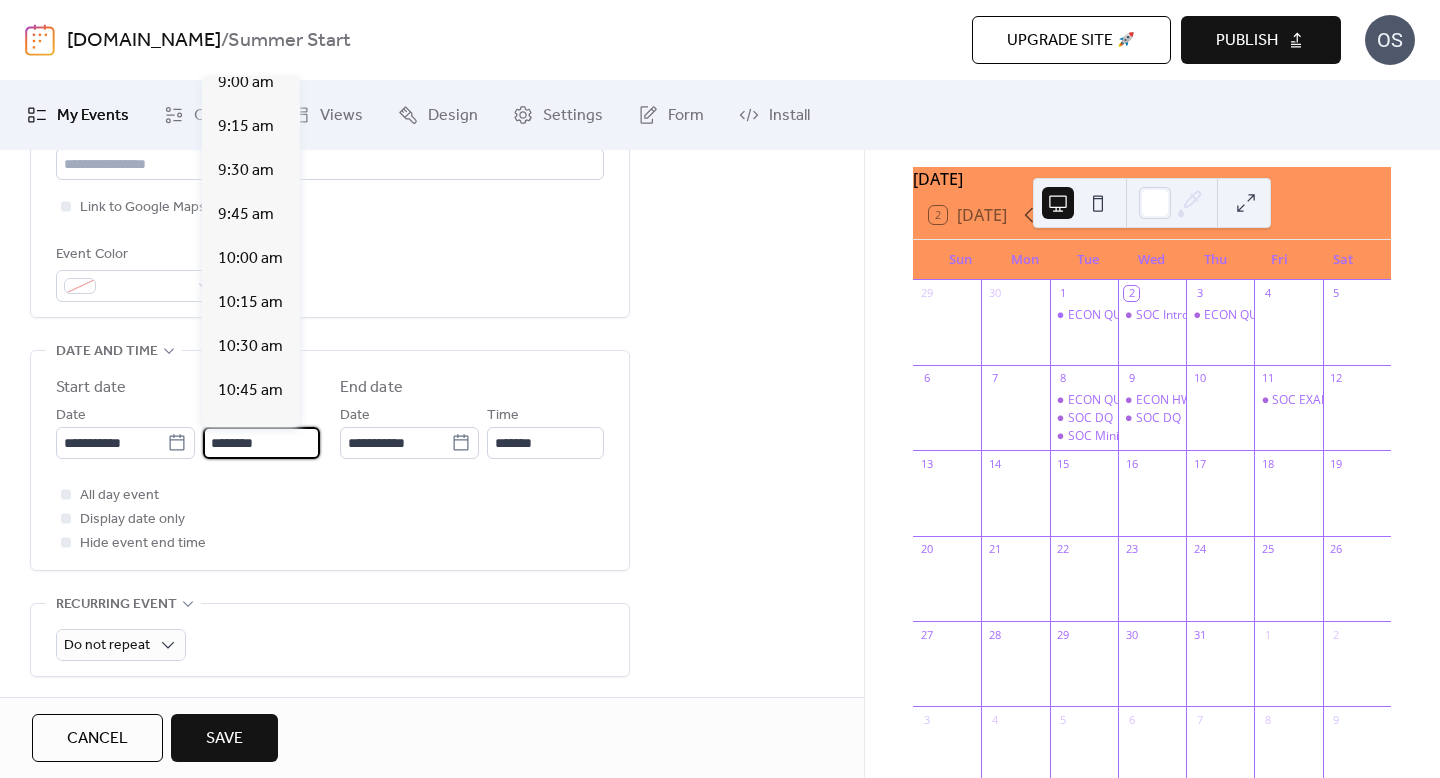 scroll, scrollTop: 1567, scrollLeft: 0, axis: vertical 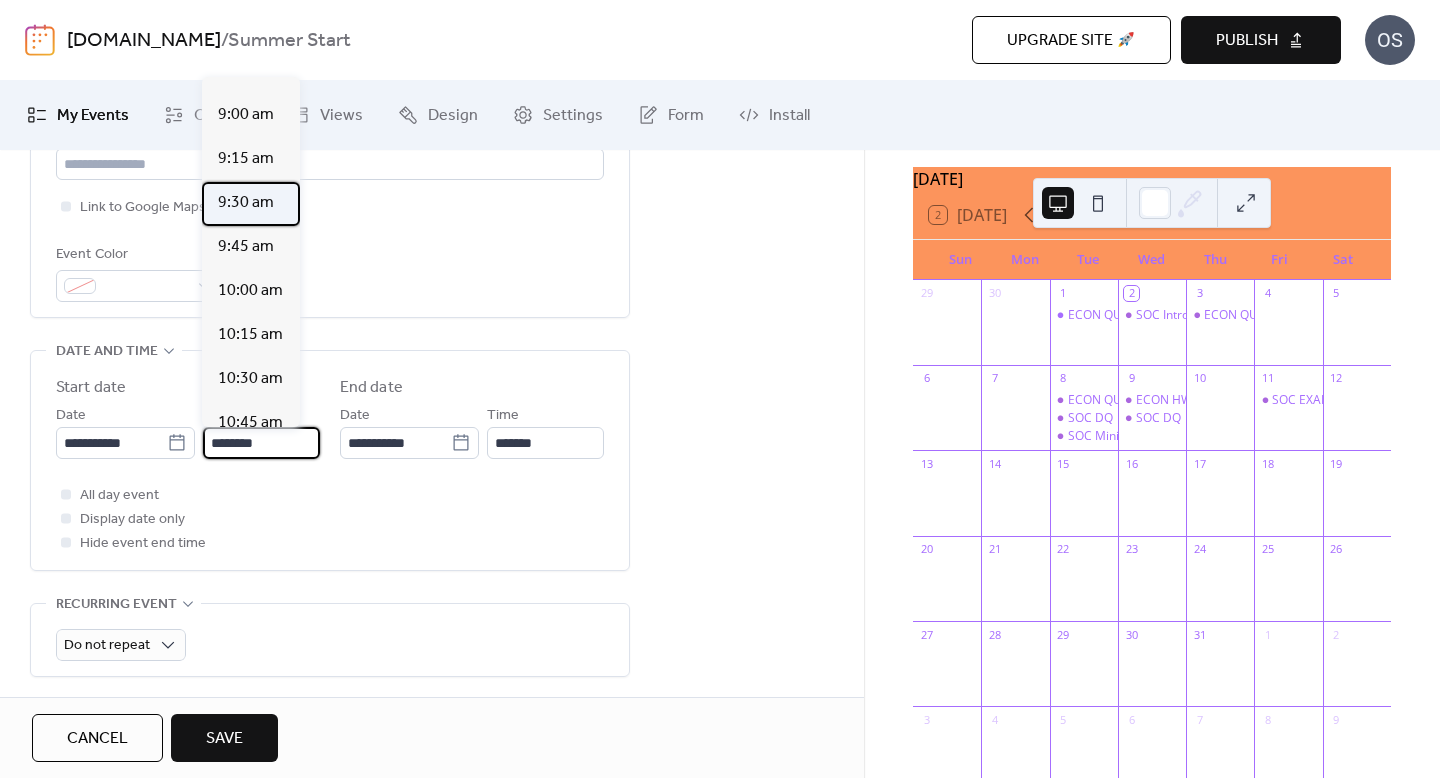 click on "9:30 am" at bounding box center [246, 203] 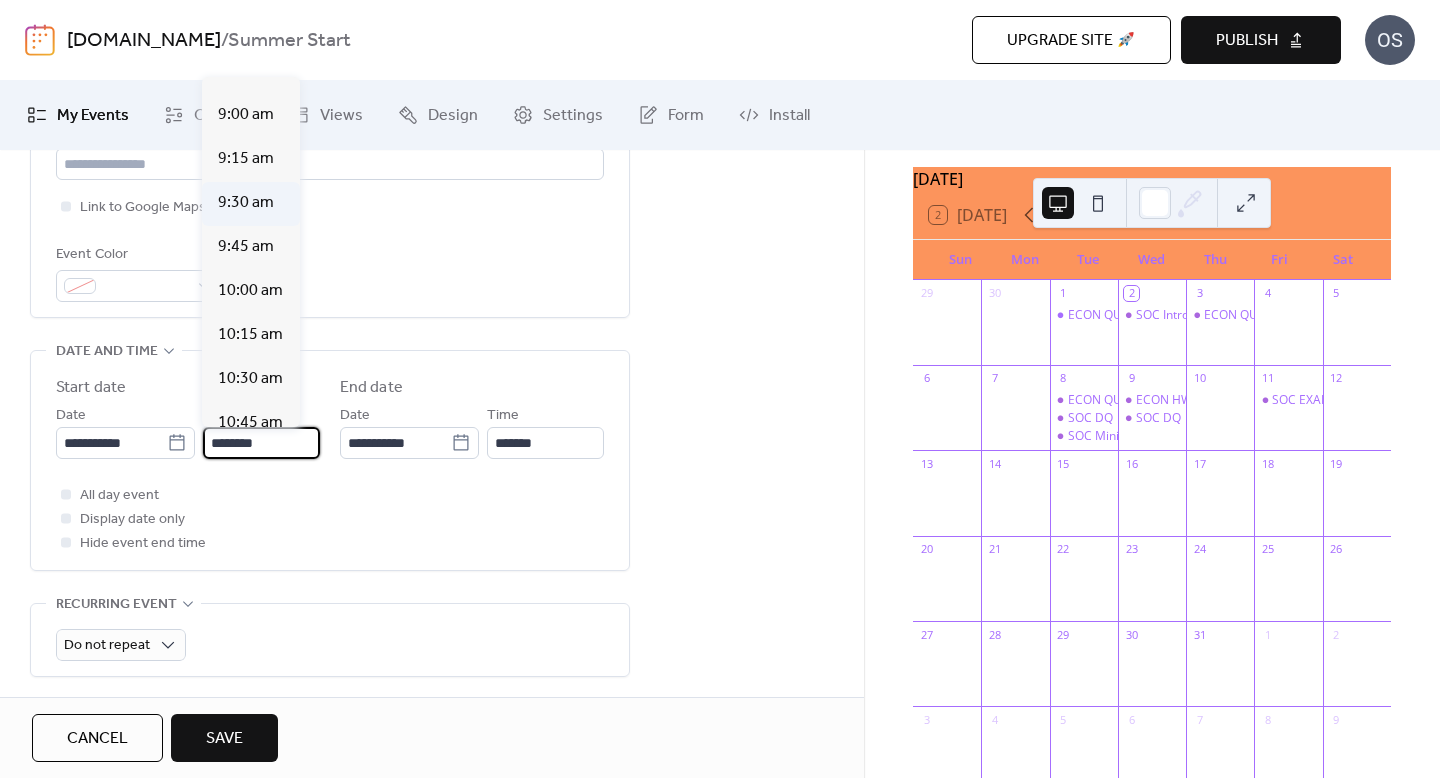 type on "*******" 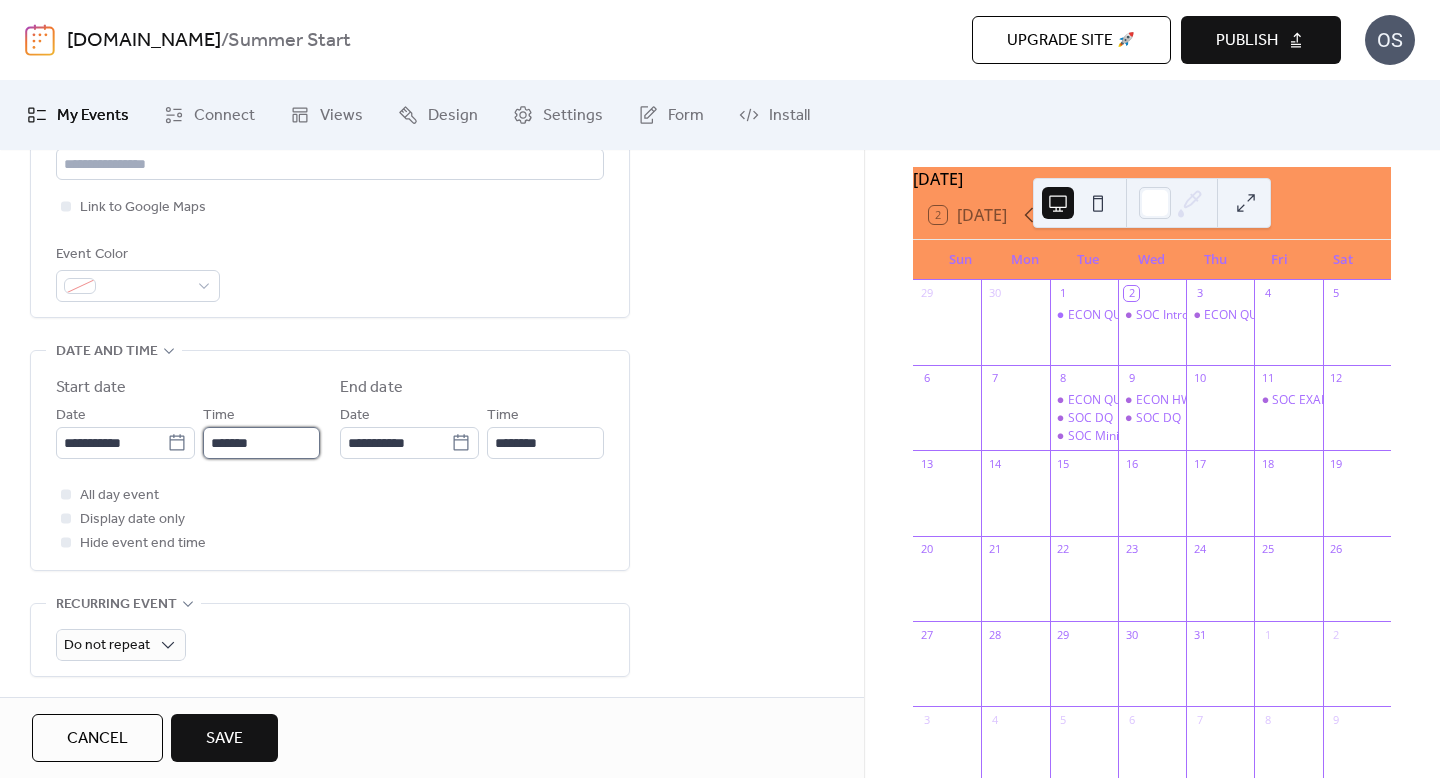 click on "*******" at bounding box center [261, 443] 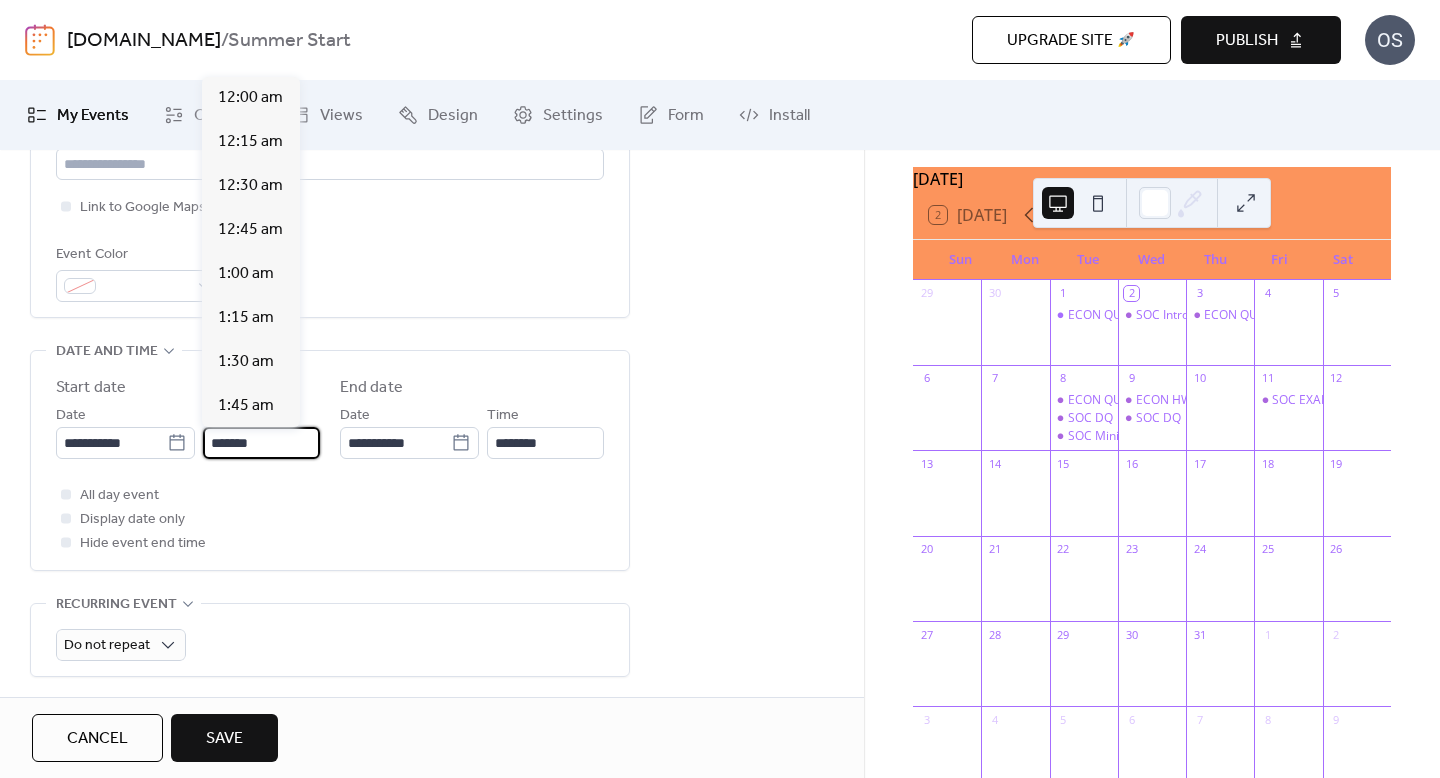scroll, scrollTop: 1672, scrollLeft: 0, axis: vertical 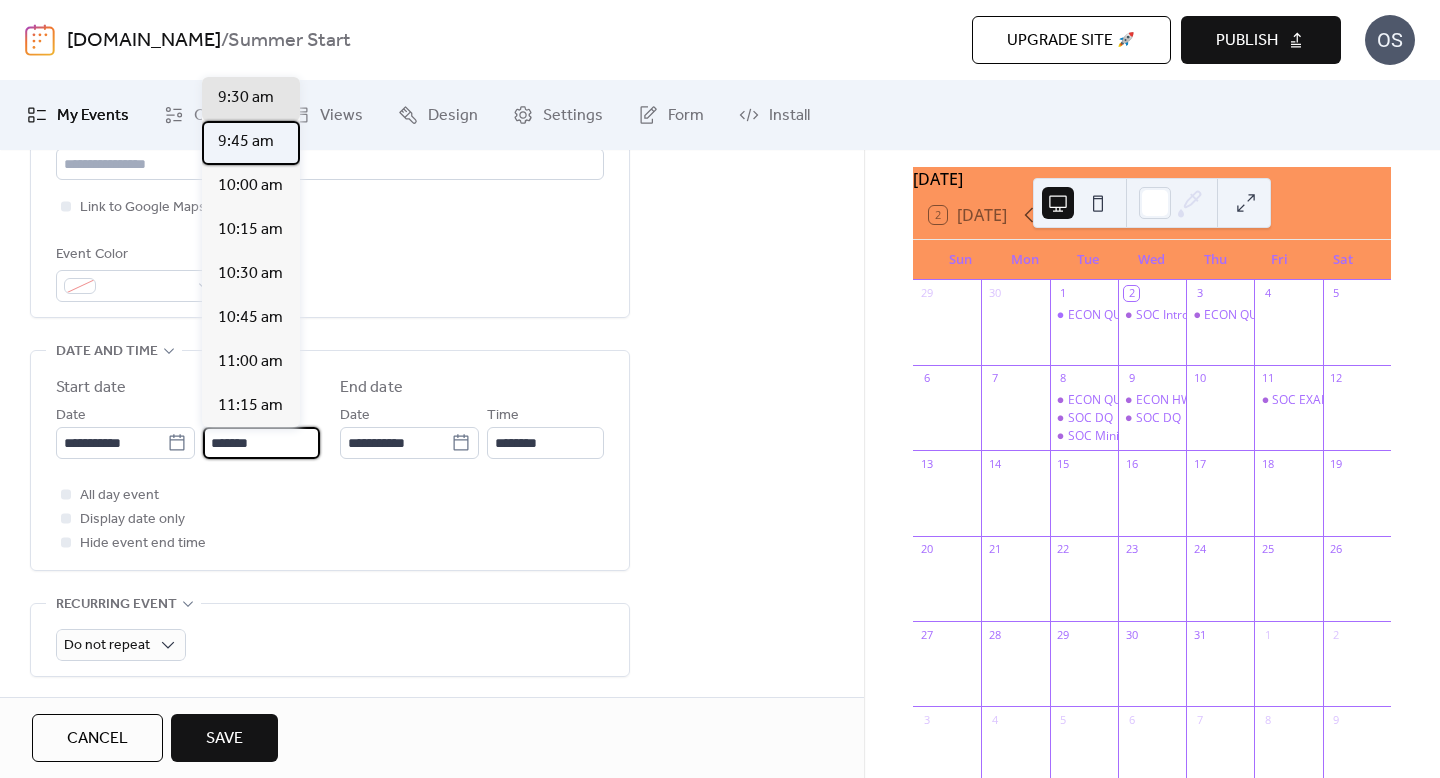 click on "9:45 am" at bounding box center (251, 143) 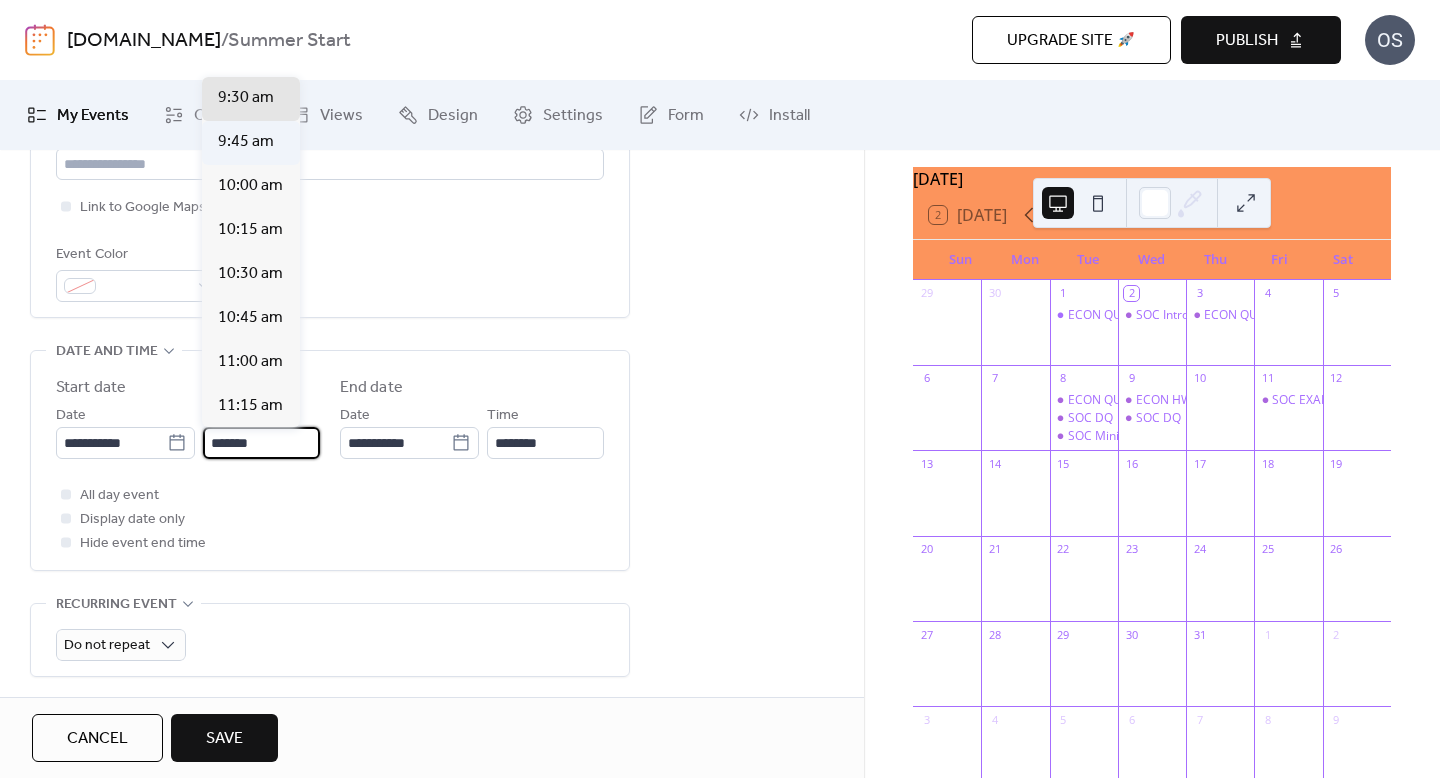 type on "*******" 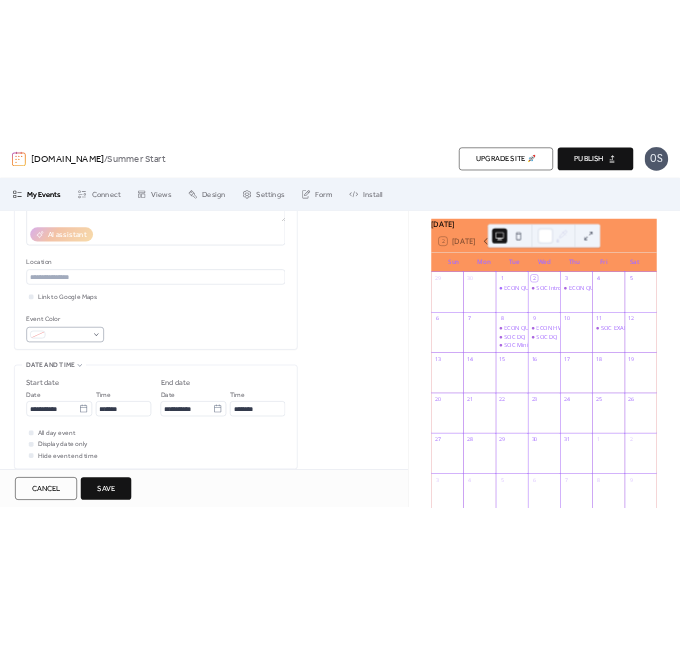 scroll, scrollTop: 358, scrollLeft: 0, axis: vertical 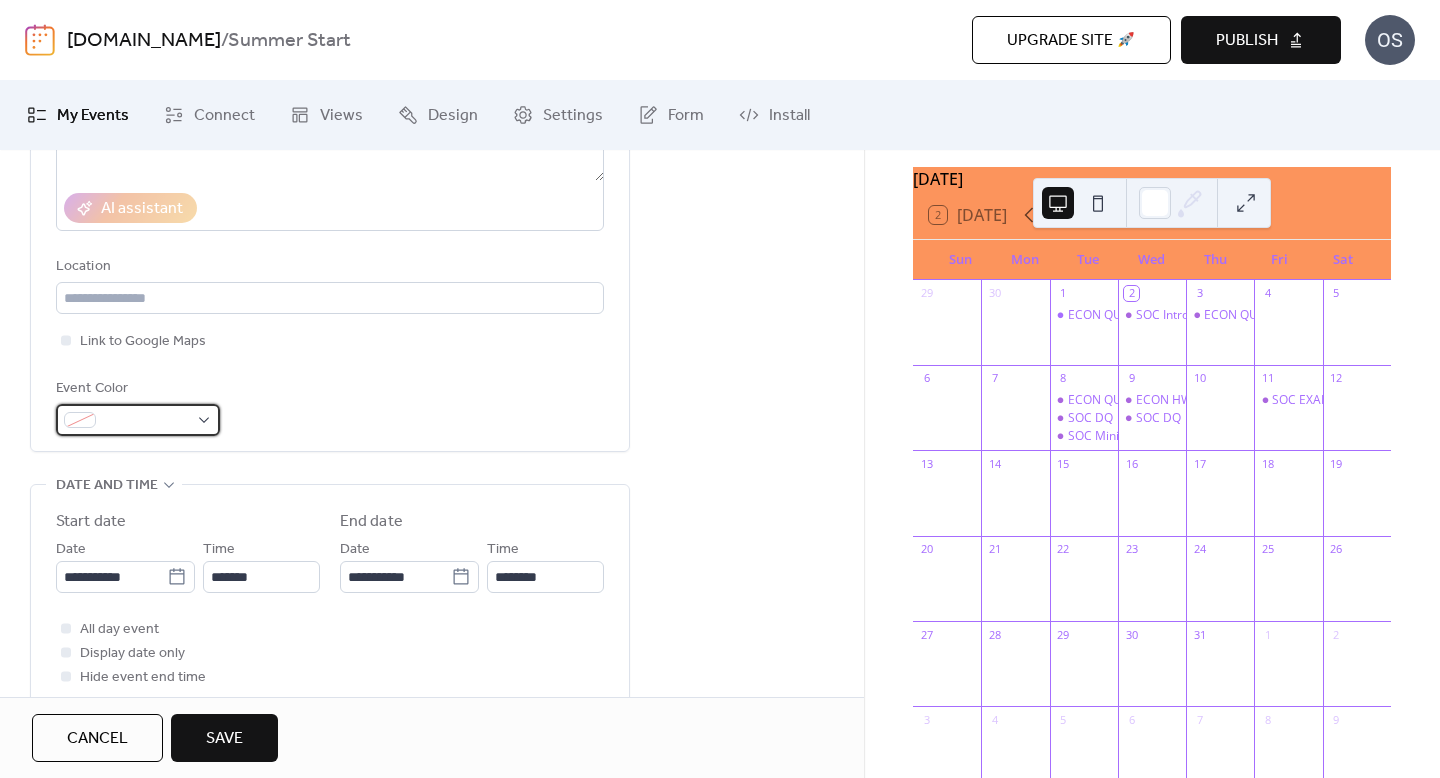 click at bounding box center [146, 421] 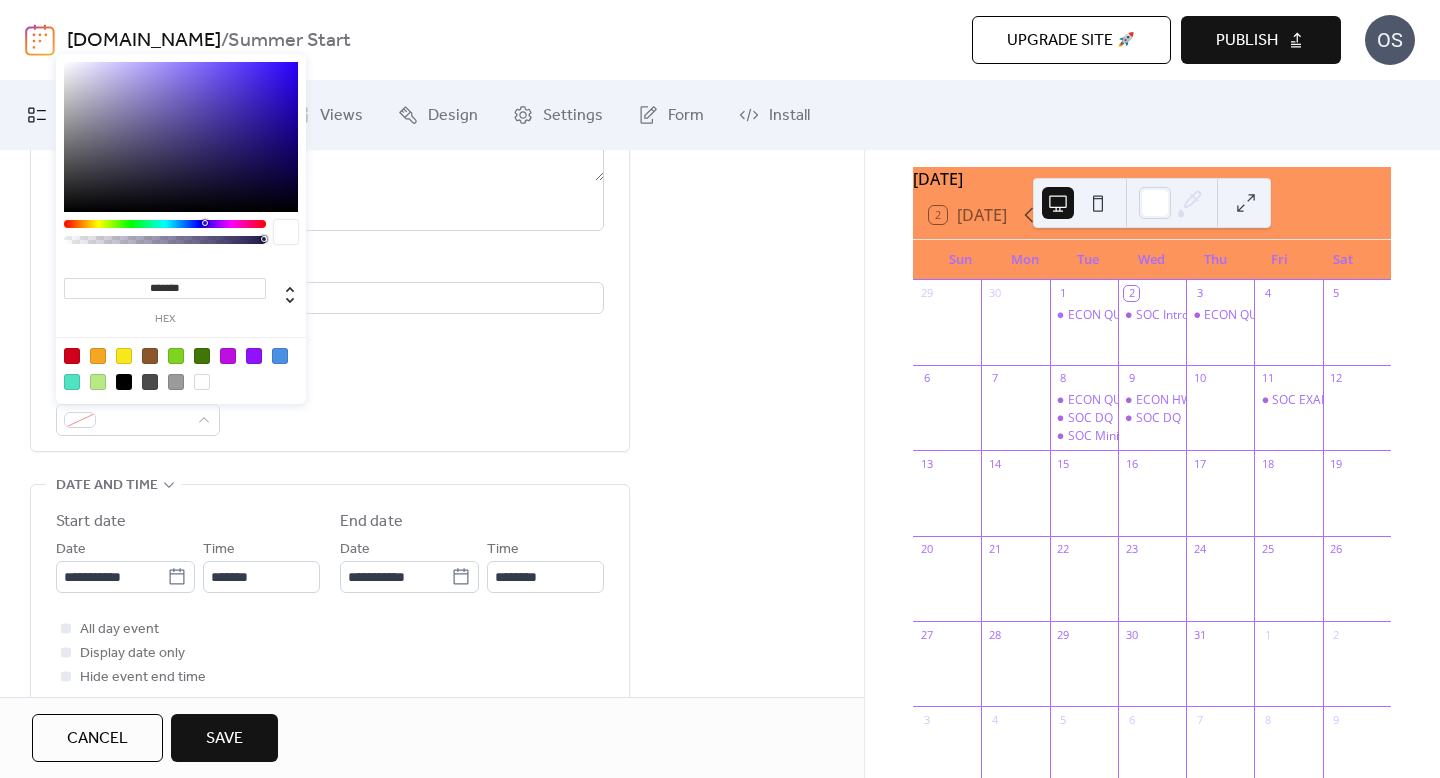 click on "*******" at bounding box center (165, 288) 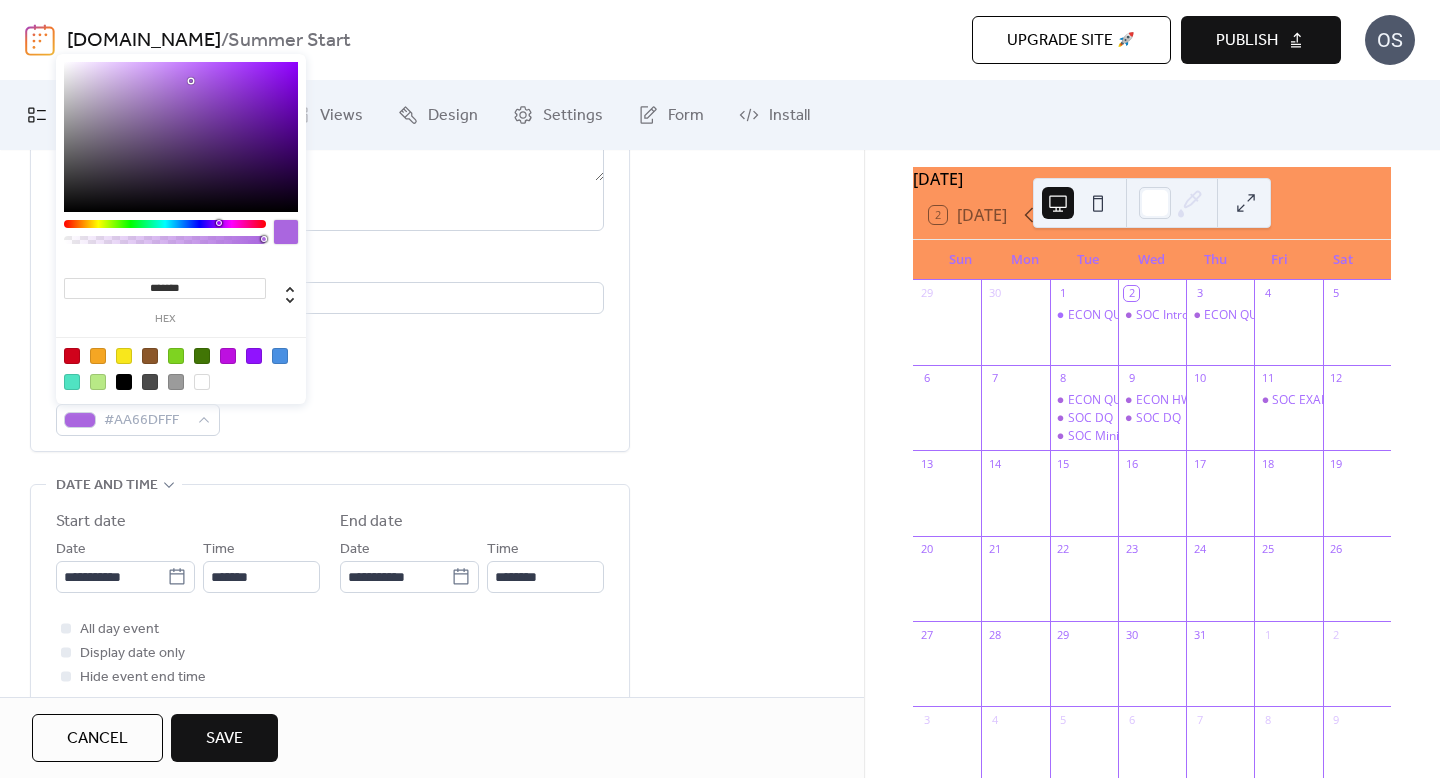 type on "********" 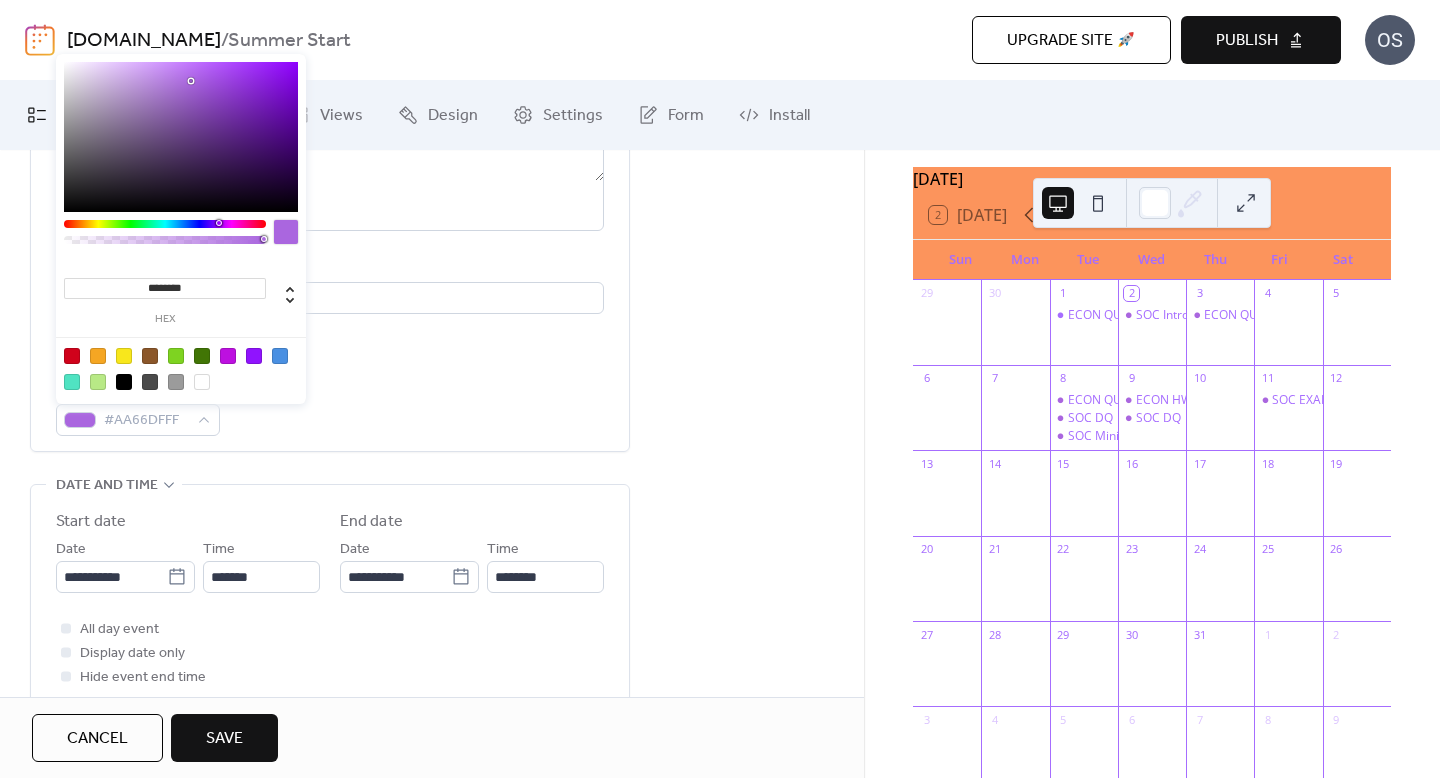 click on "Save" at bounding box center [224, 738] 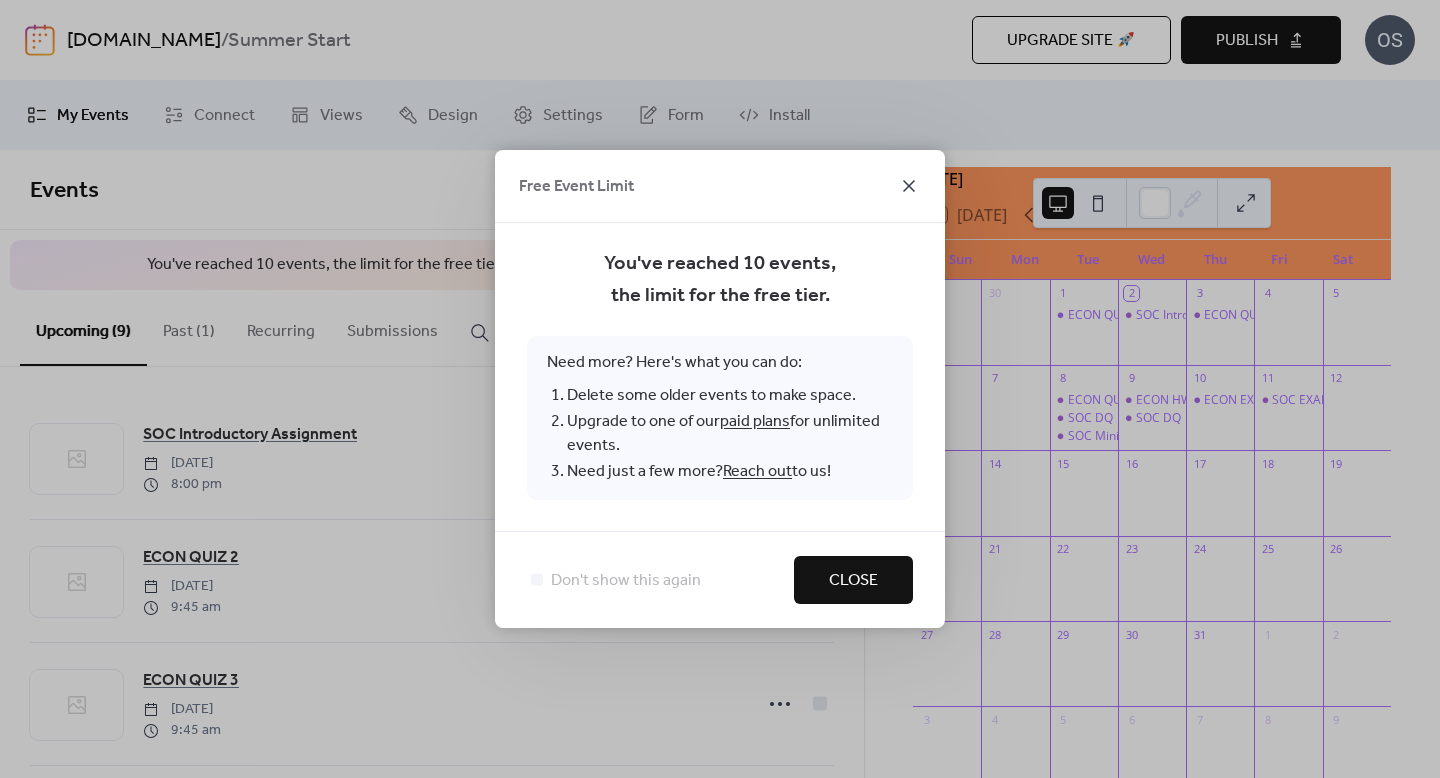 click 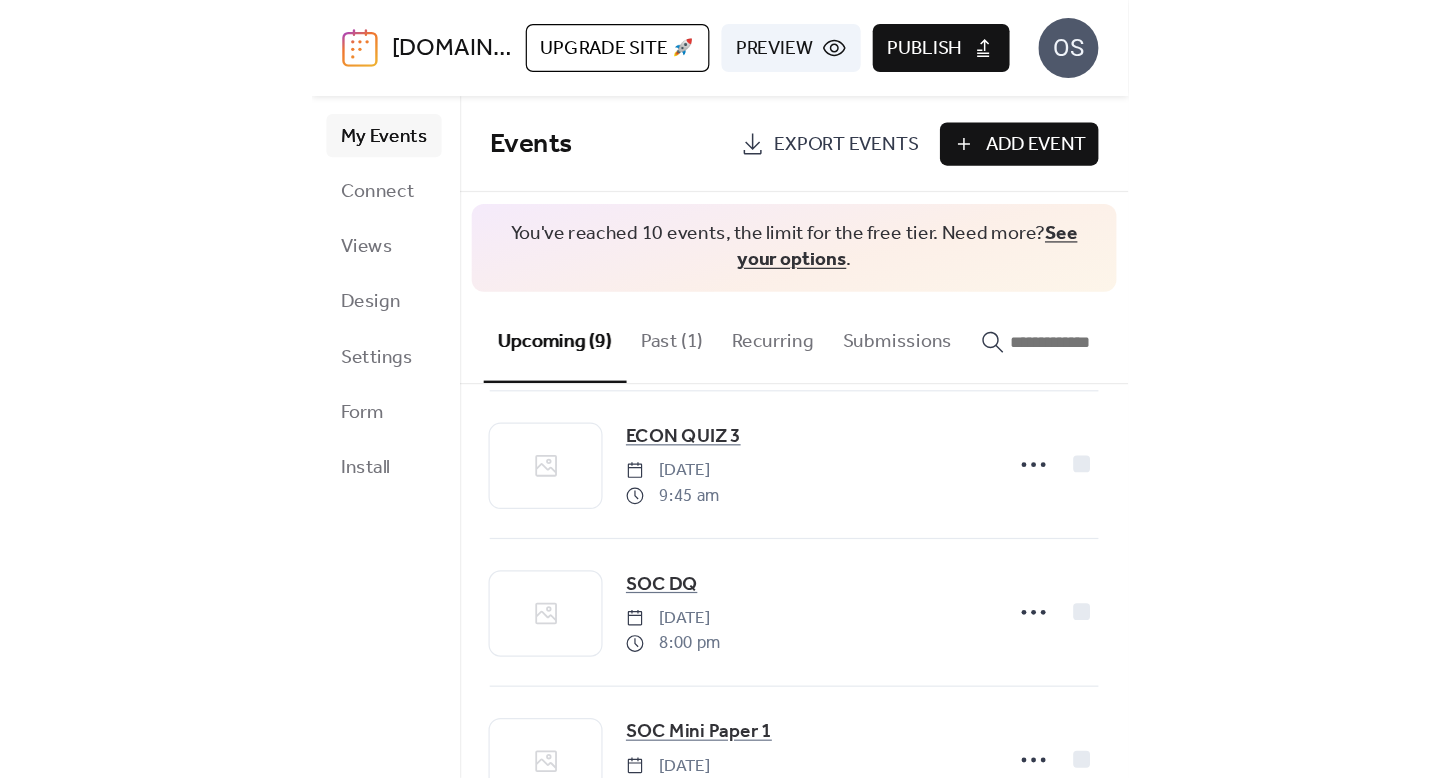 scroll, scrollTop: 261, scrollLeft: 0, axis: vertical 